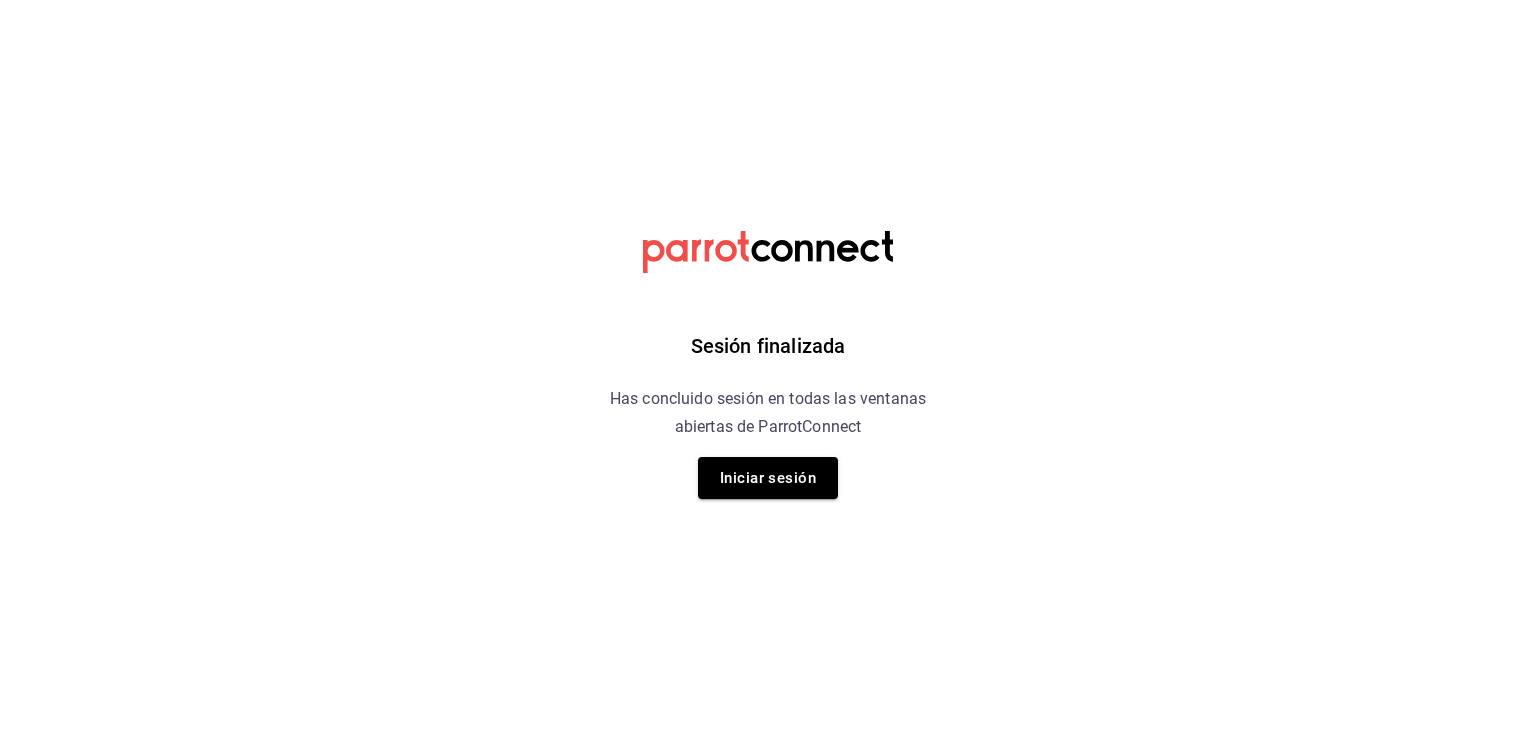 scroll, scrollTop: 0, scrollLeft: 0, axis: both 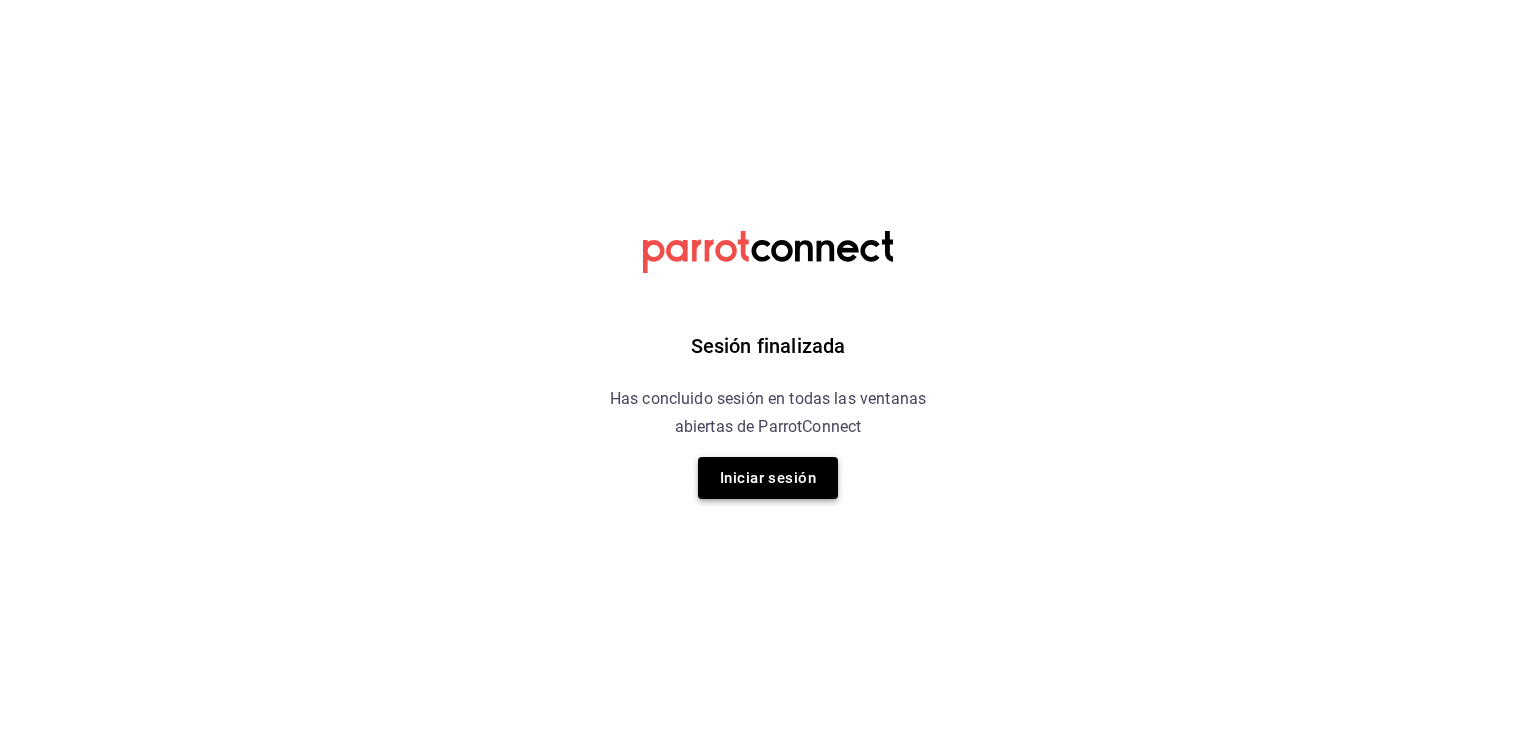 click on "Iniciar sesión" at bounding box center (768, 478) 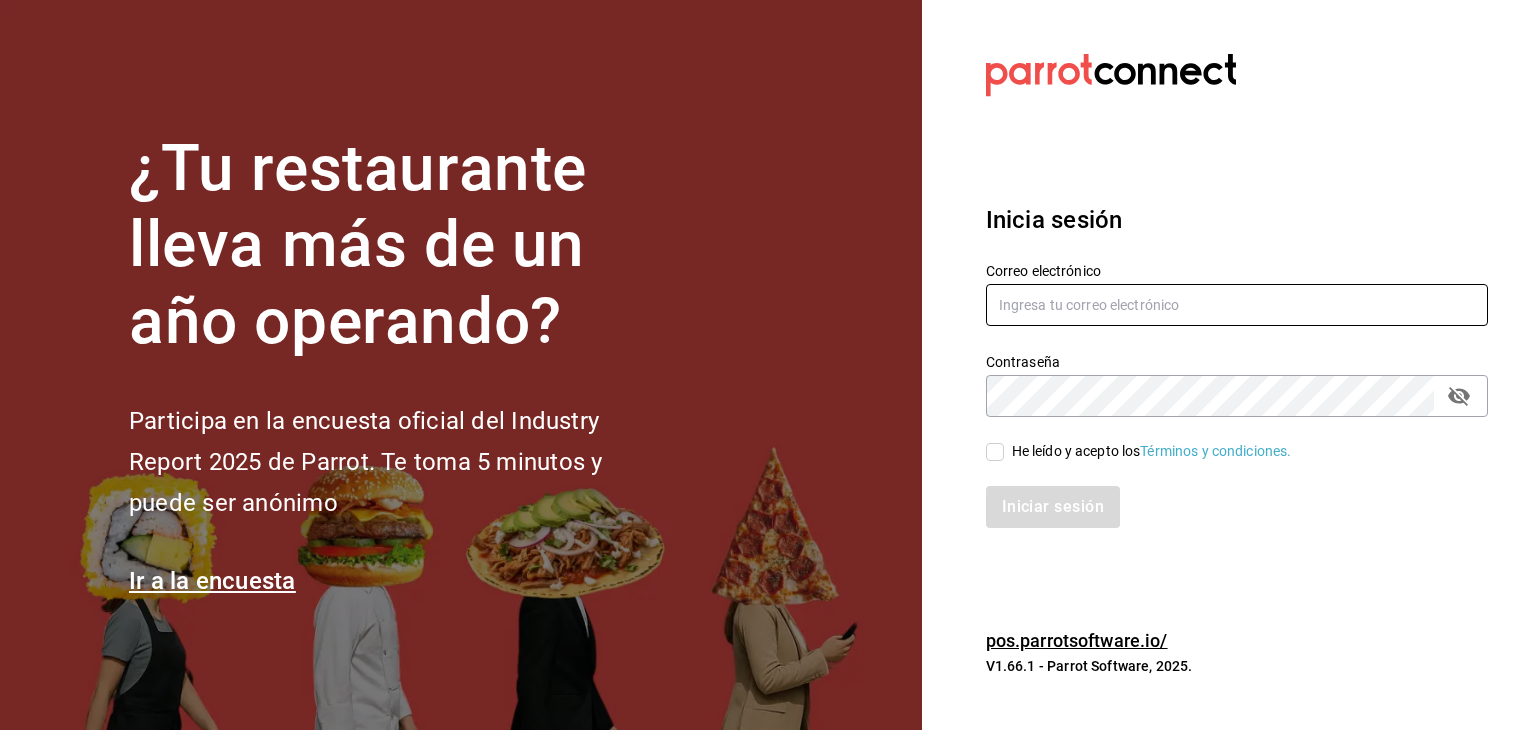 click at bounding box center (1237, 305) 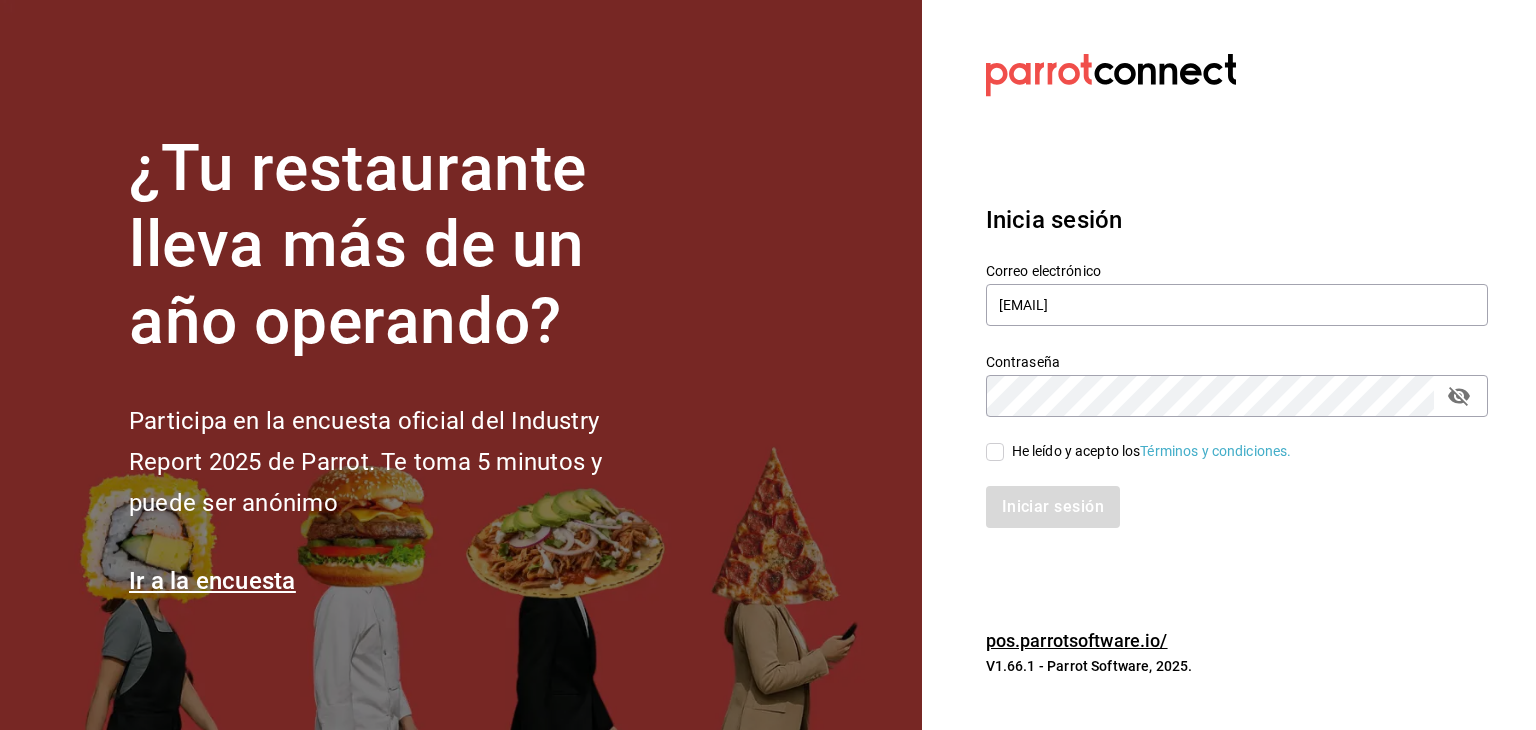 click on "He leído y acepto los  Términos y condiciones." at bounding box center [995, 452] 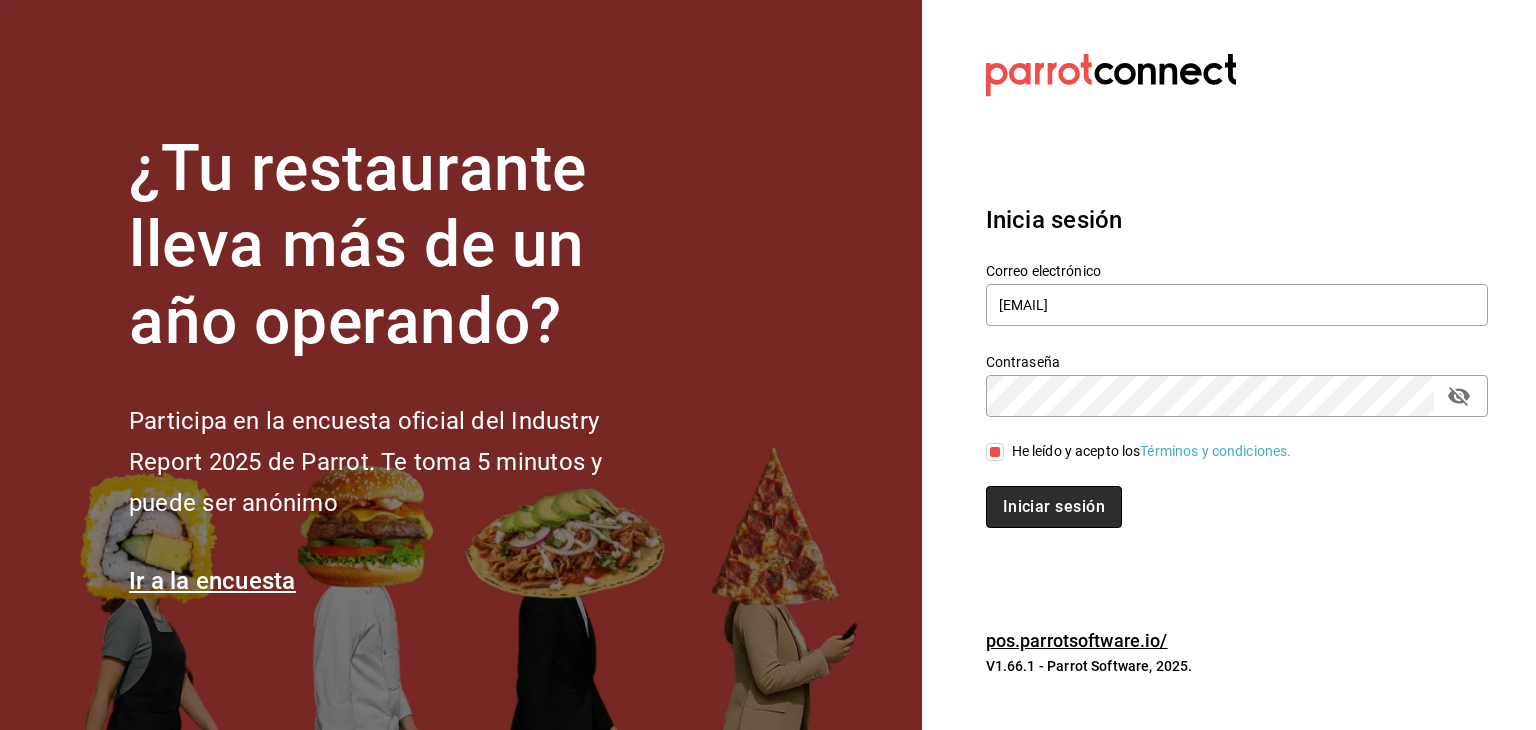 click on "Iniciar sesión" at bounding box center (1054, 507) 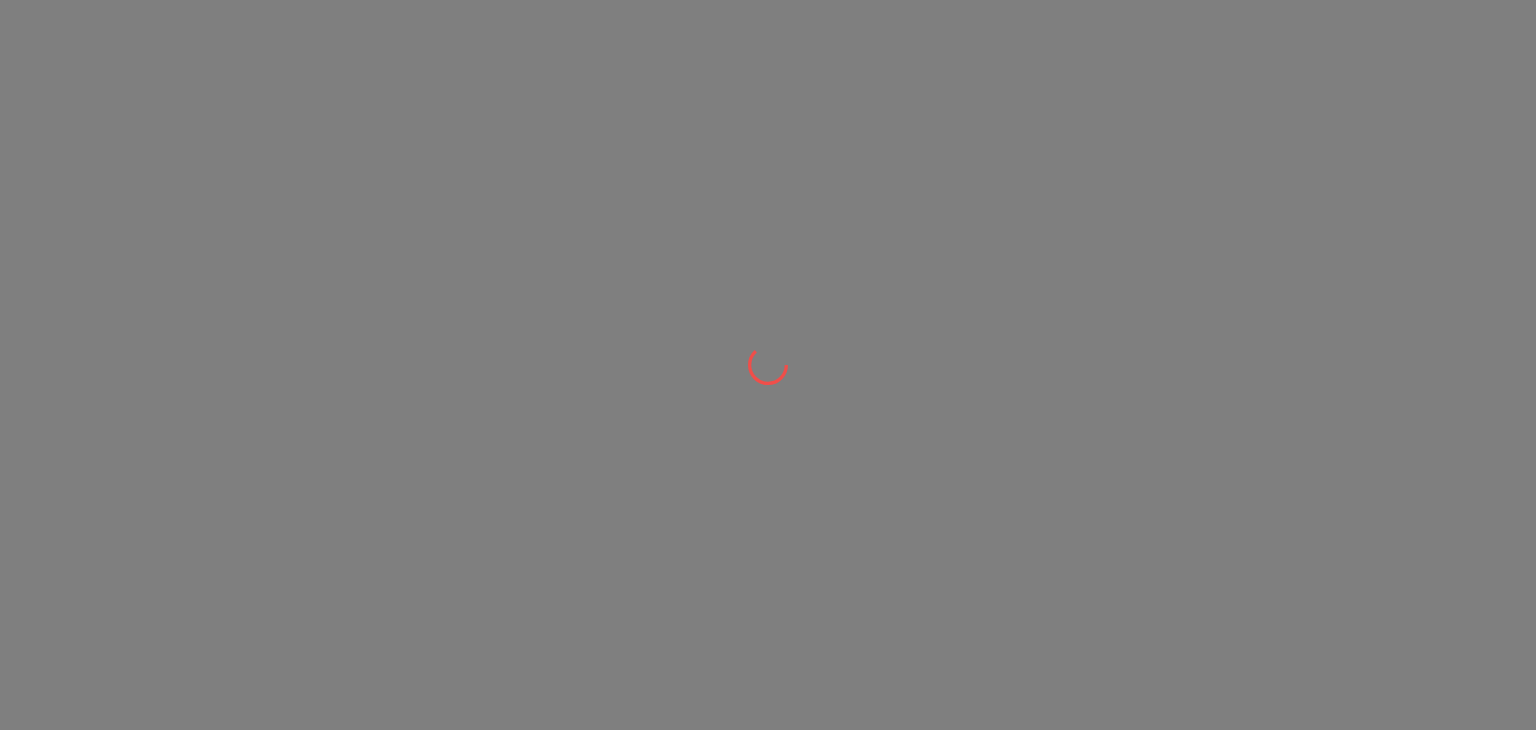 scroll, scrollTop: 0, scrollLeft: 0, axis: both 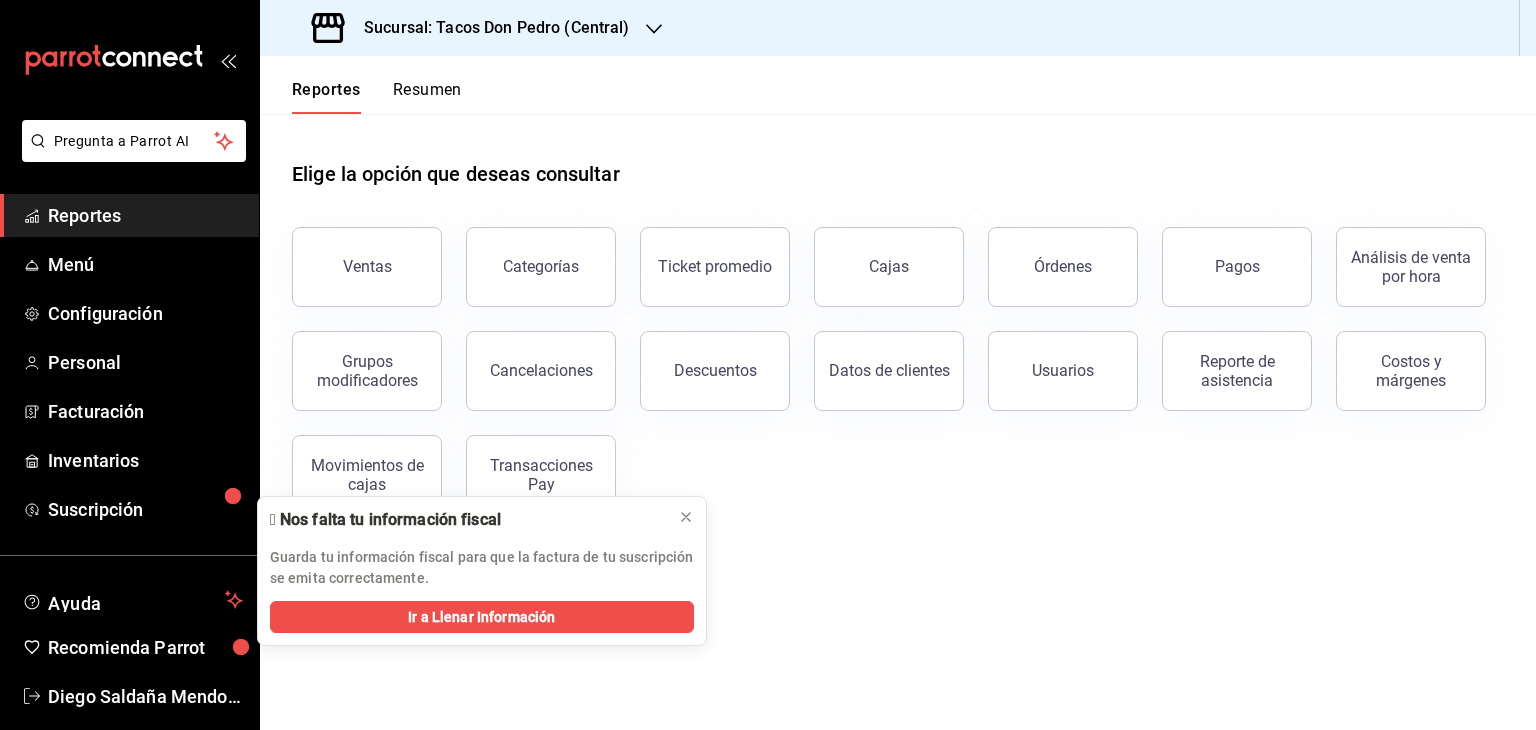 click on "Resumen" at bounding box center [427, 97] 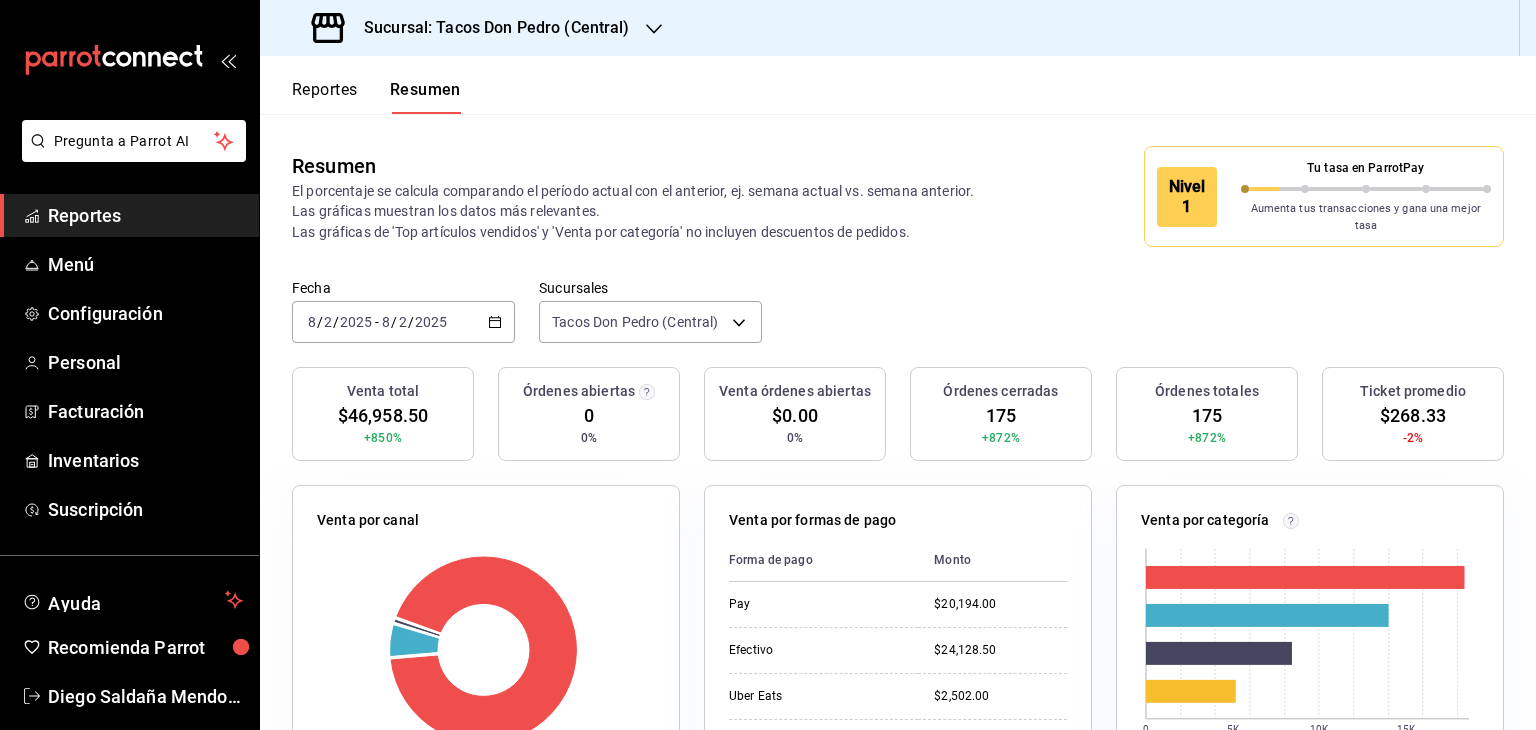 click on "Venta por formas de pago Forma de pago Monto Pay $20,194.00 Efectivo $24,128.50 Uber Eats $2,502.00 Rappi $134.00" at bounding box center [886, 683] 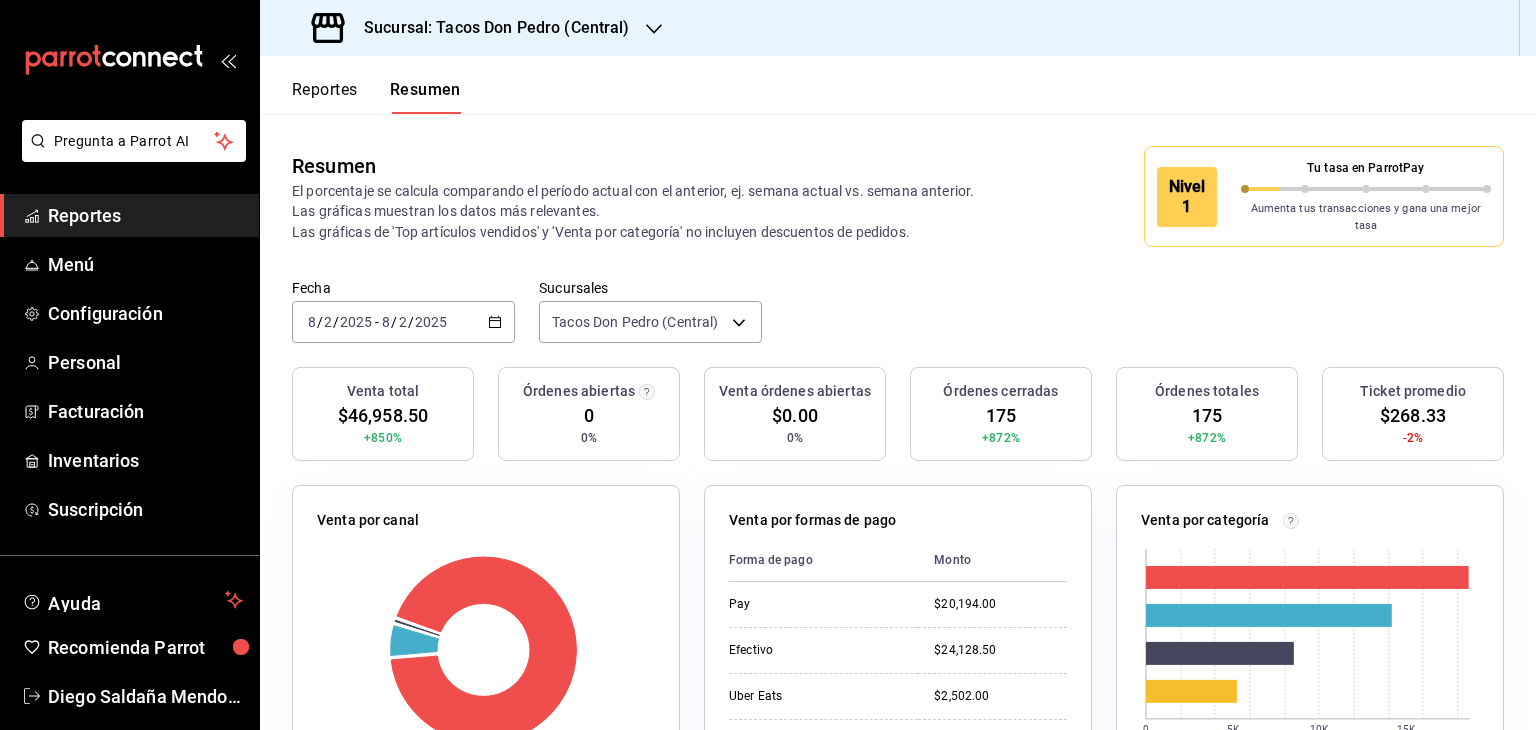 click on "Venta total $46,958.50 +850% Órdenes abiertas 0 0% Venta órdenes abiertas $0.00 0% Órdenes cerradas 175 +872% Órdenes totales 175 +872% Ticket promedio $268.33 -2%" at bounding box center (898, 426) 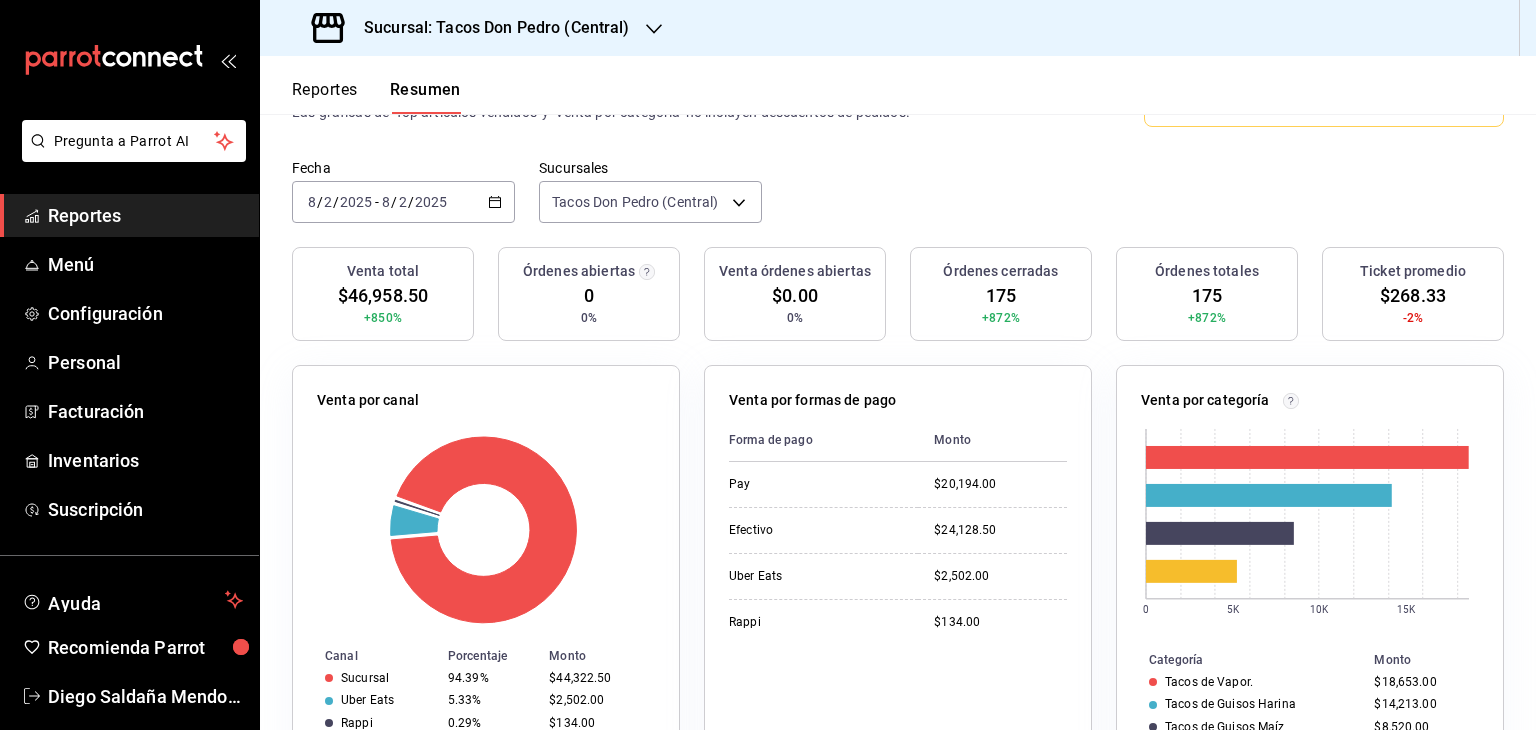 scroll, scrollTop: 160, scrollLeft: 0, axis: vertical 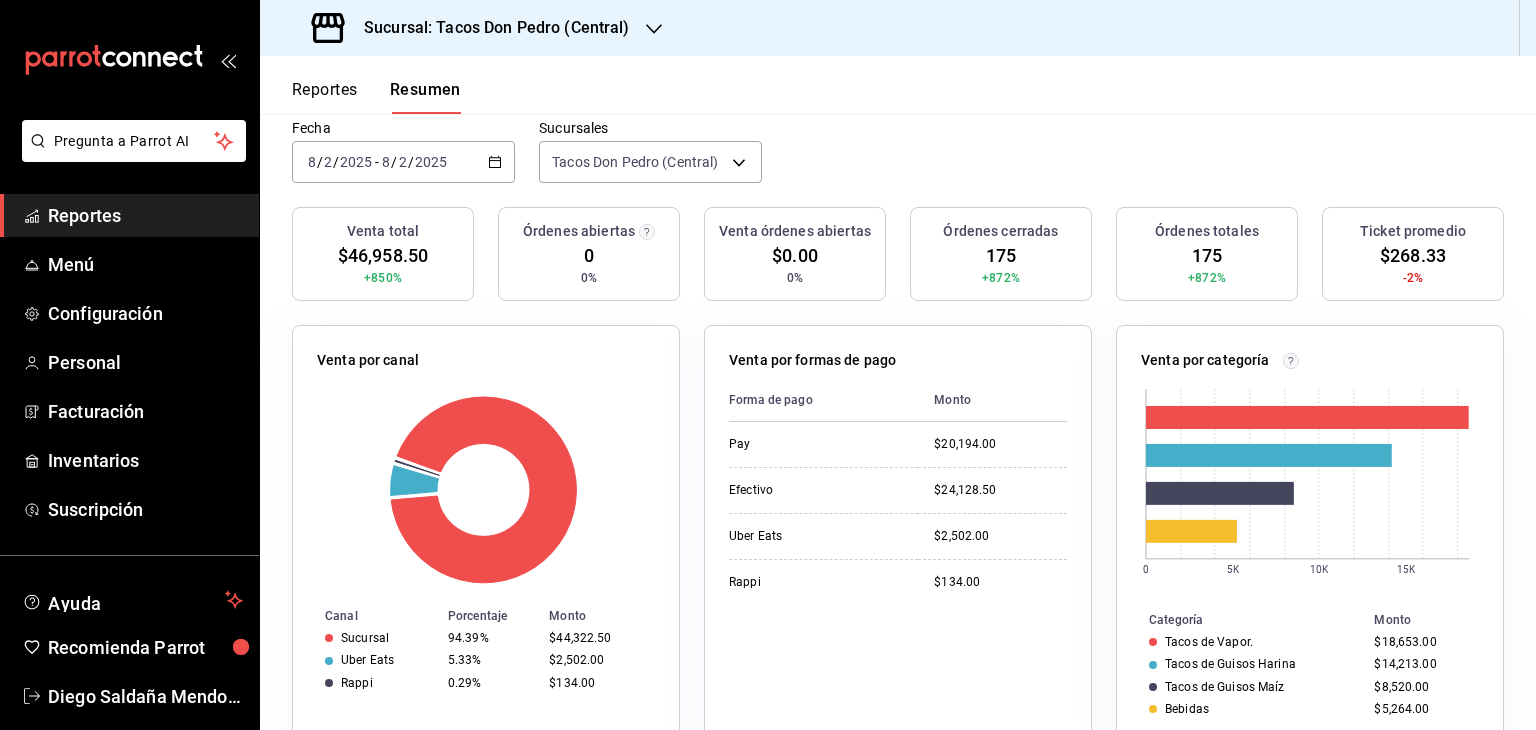 click on "Reportes" at bounding box center [325, 97] 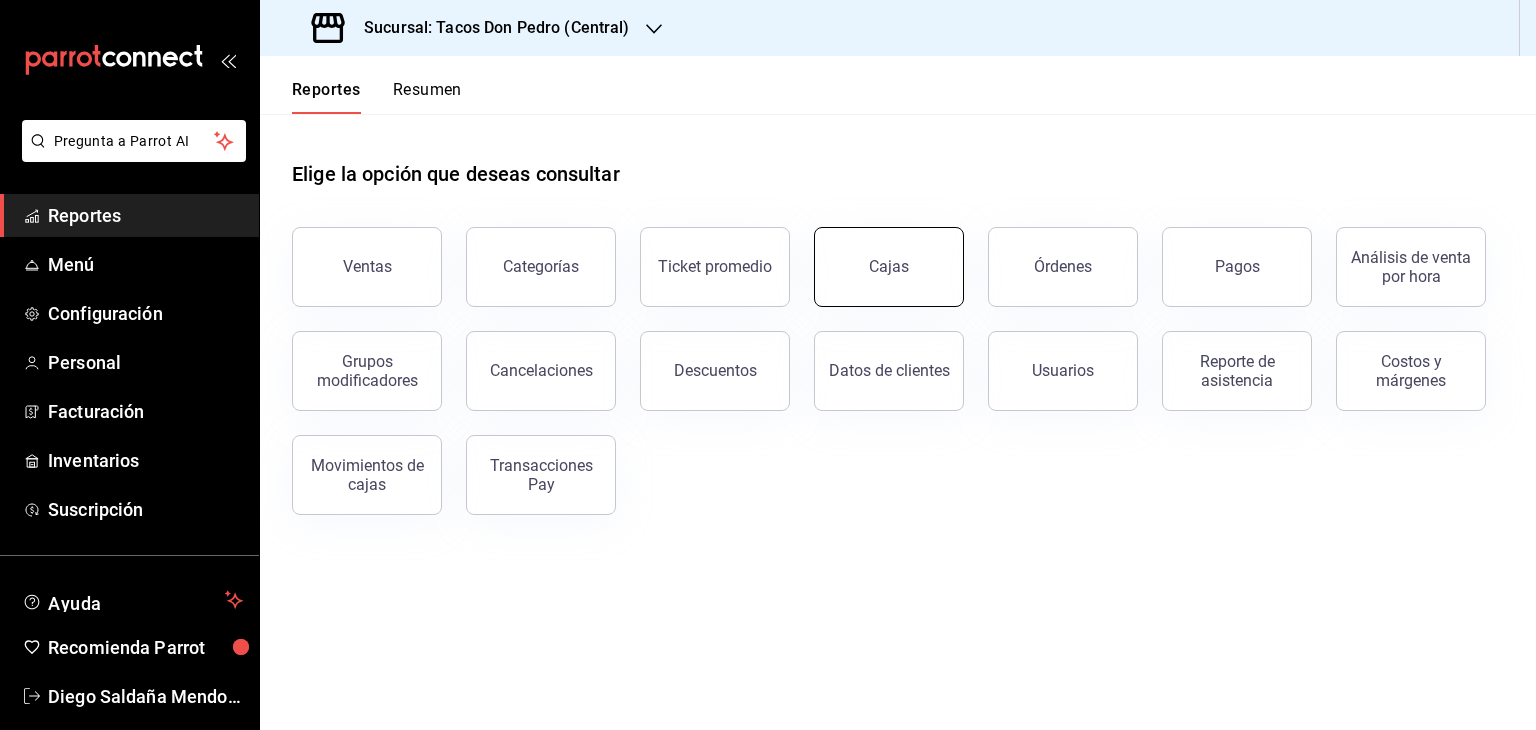 click on "Cajas" at bounding box center [889, 266] 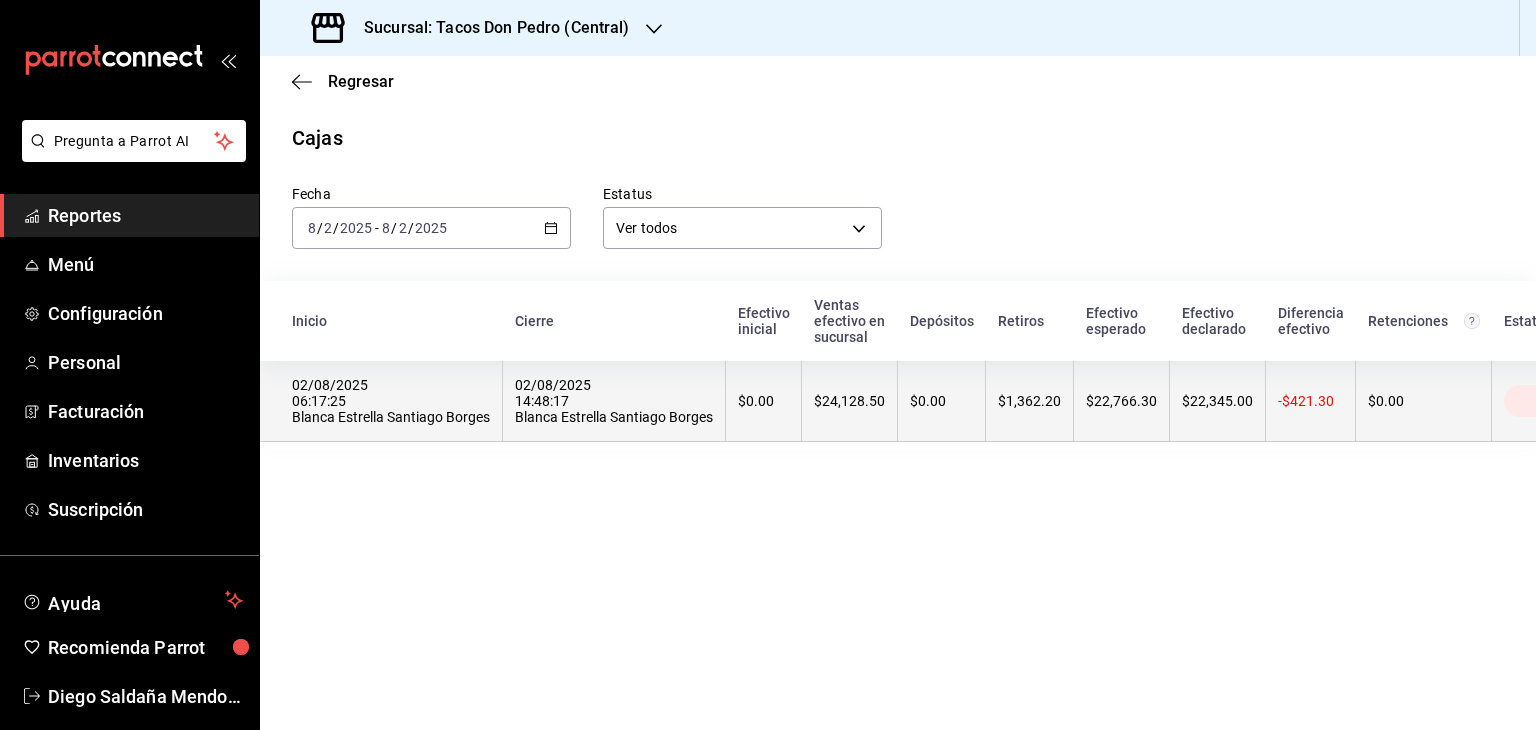 click on "$24,128.50" at bounding box center [849, 401] 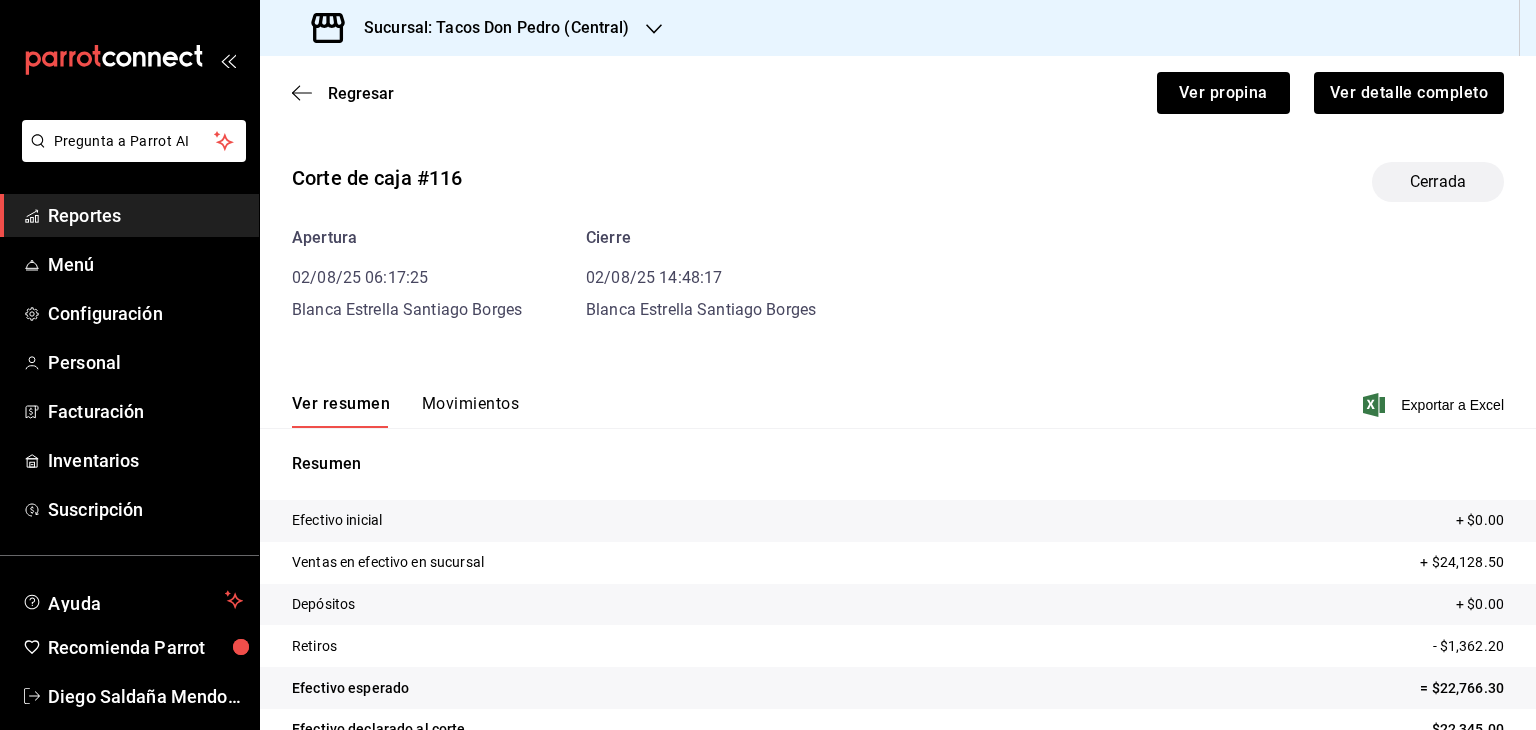 click on "Movimientos" at bounding box center [470, 411] 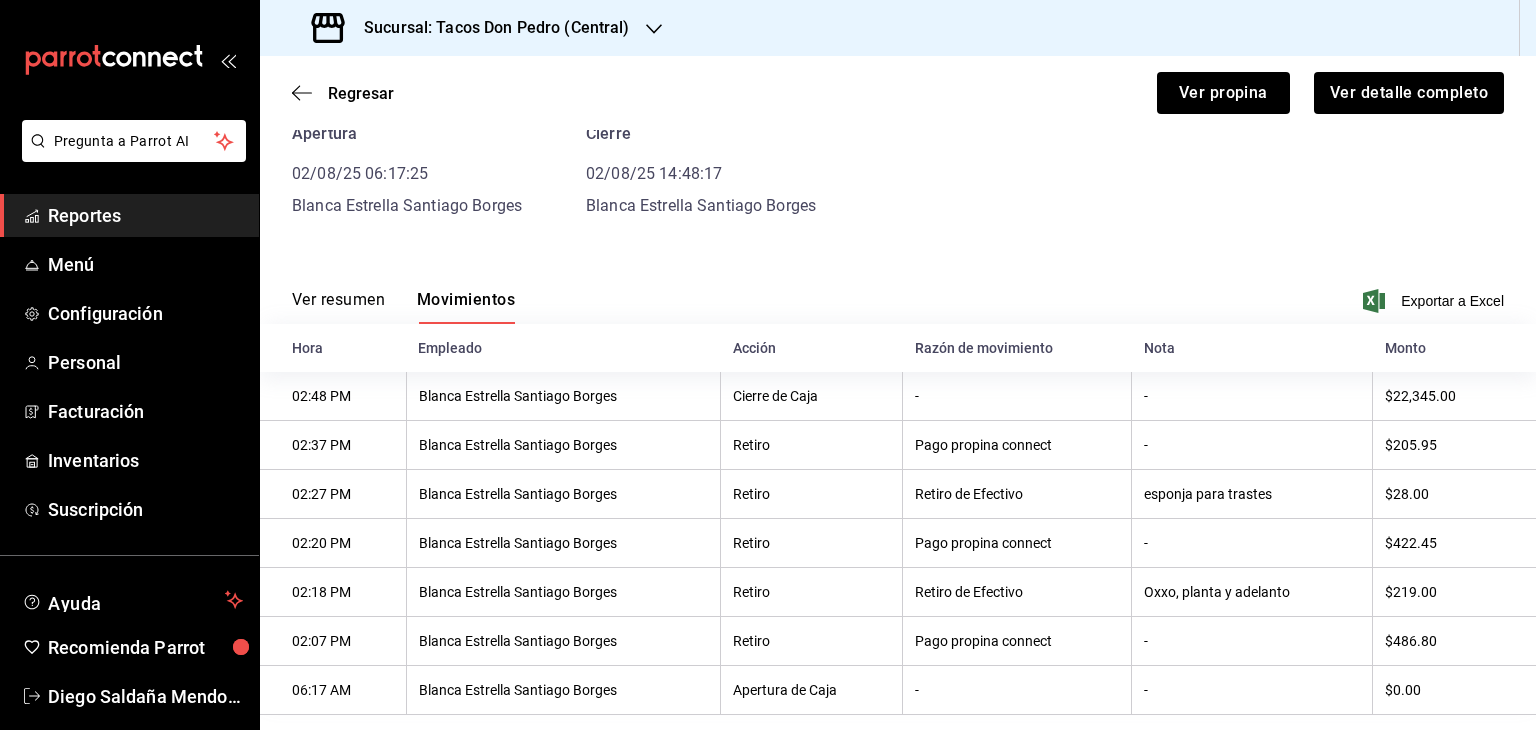 scroll, scrollTop: 142, scrollLeft: 0, axis: vertical 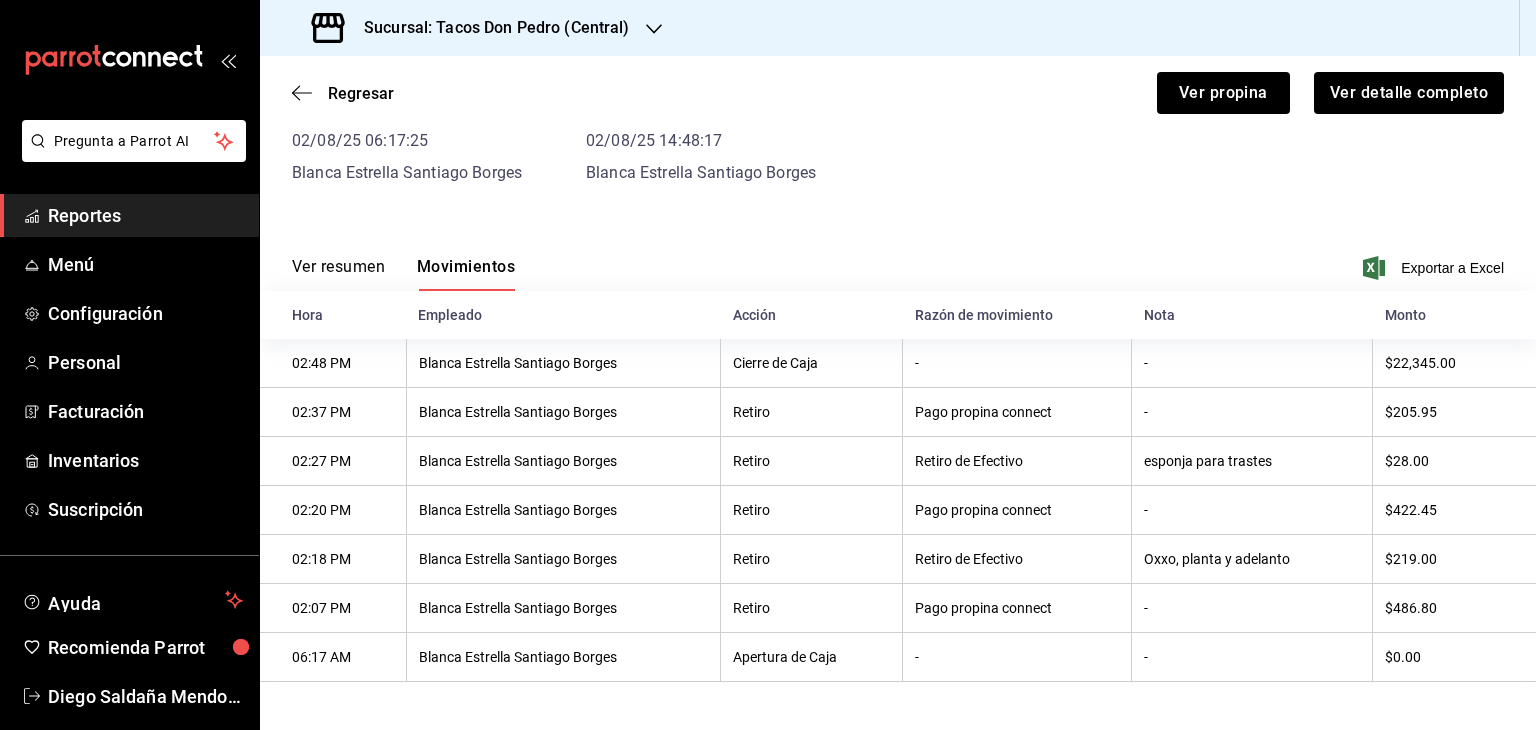 click on "Regresar Ver propina Ver detalle completo" at bounding box center [898, 93] 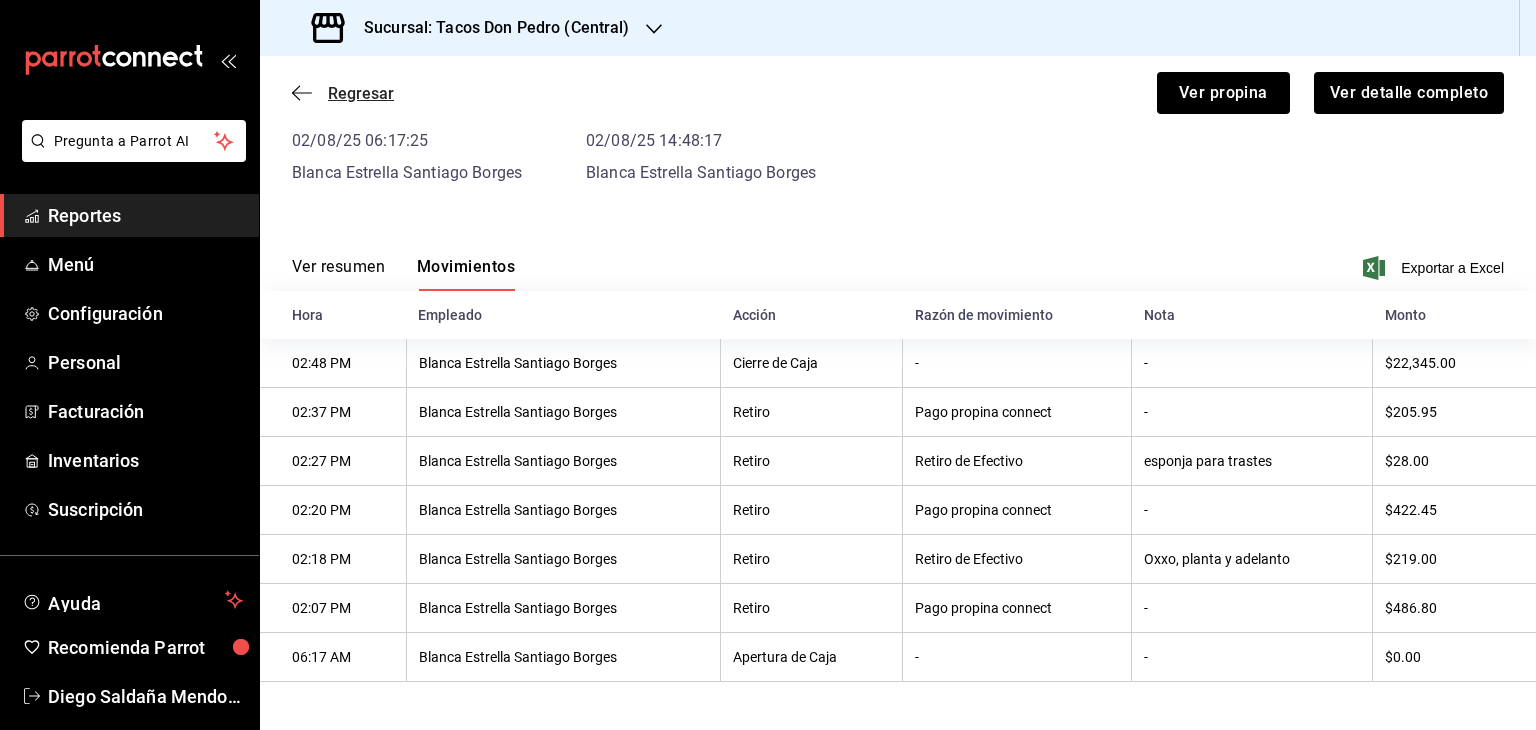 click 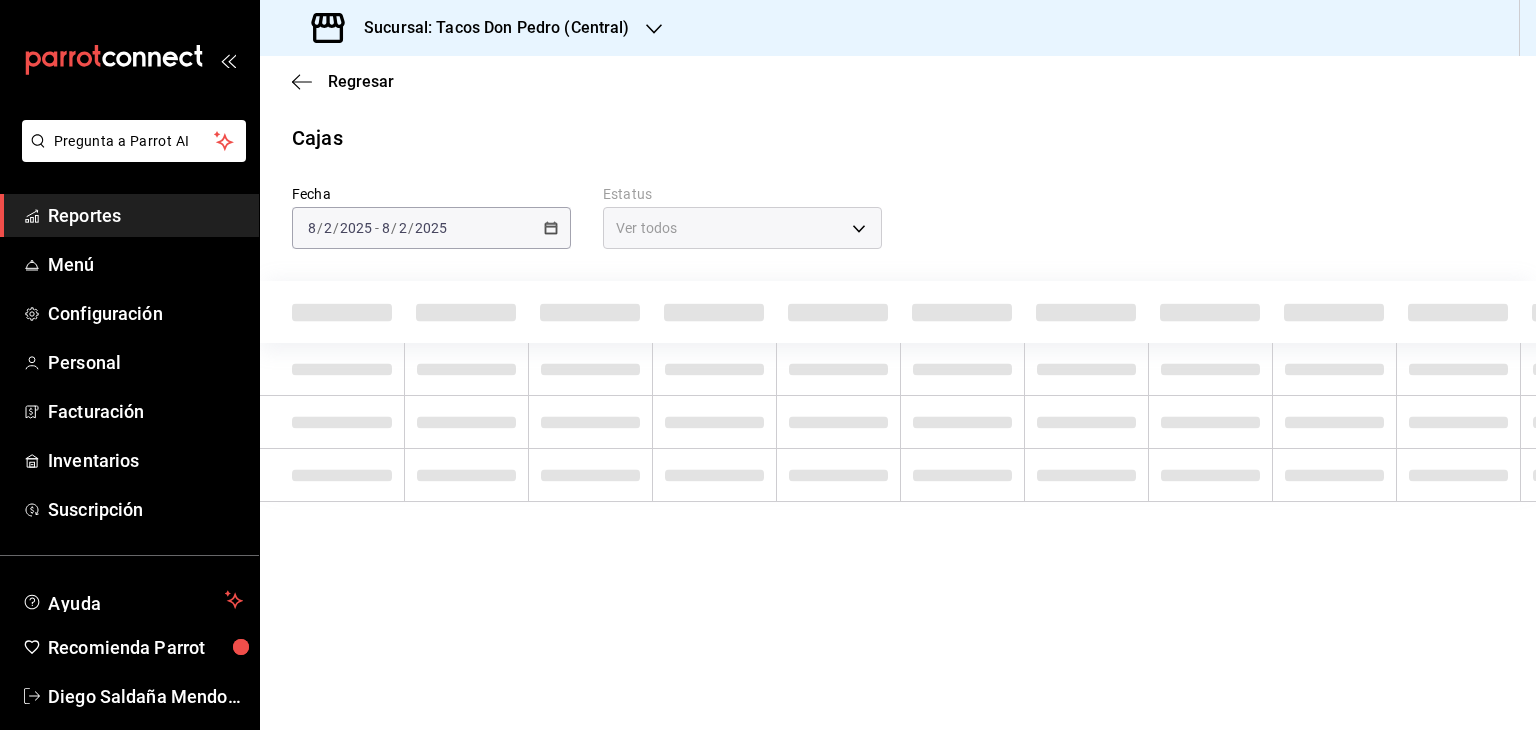 scroll, scrollTop: 0, scrollLeft: 0, axis: both 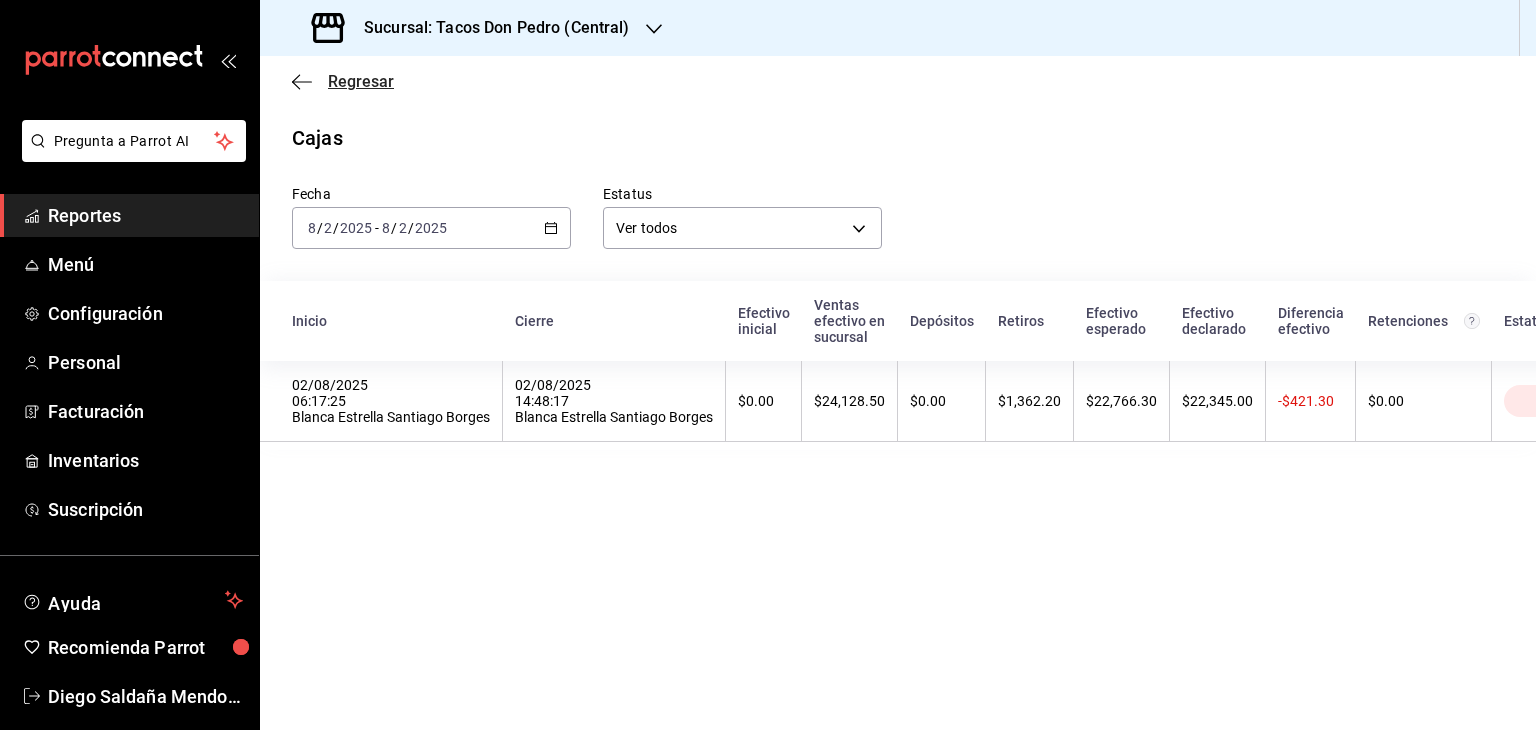 click 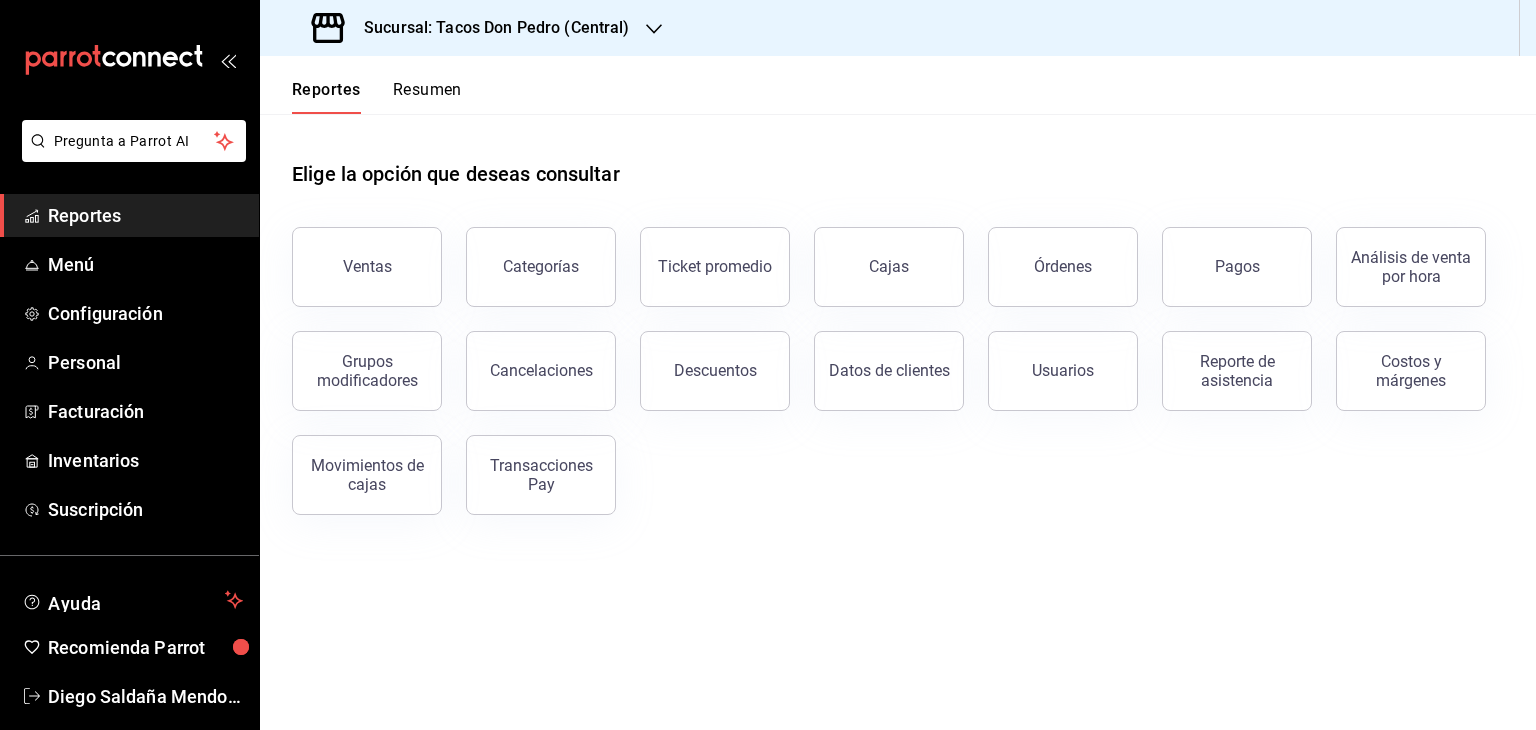 click on "Sucursal: Tacos Don Pedro (Central)" at bounding box center (473, 28) 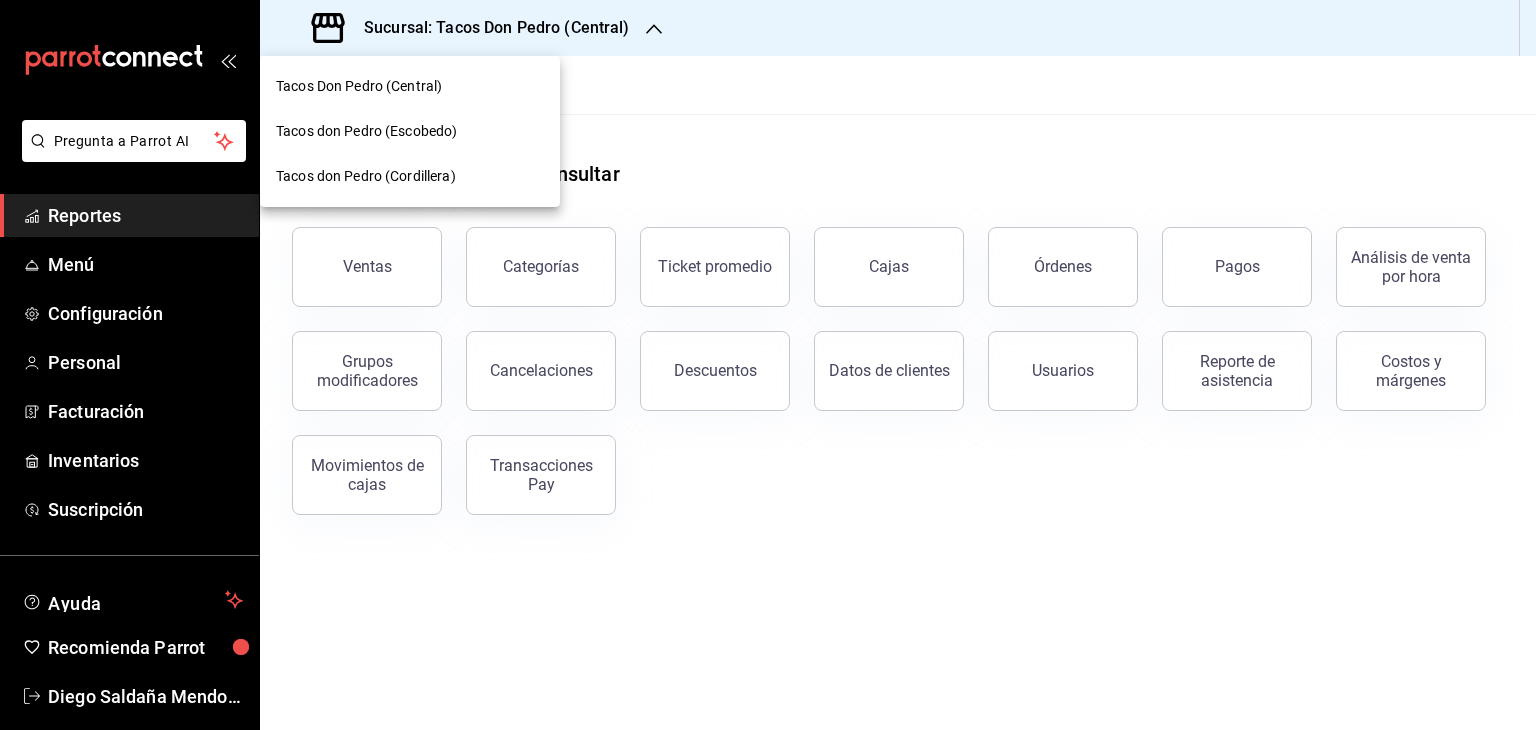 click on "Tacos don Pedro (Cordillera)" at bounding box center (366, 176) 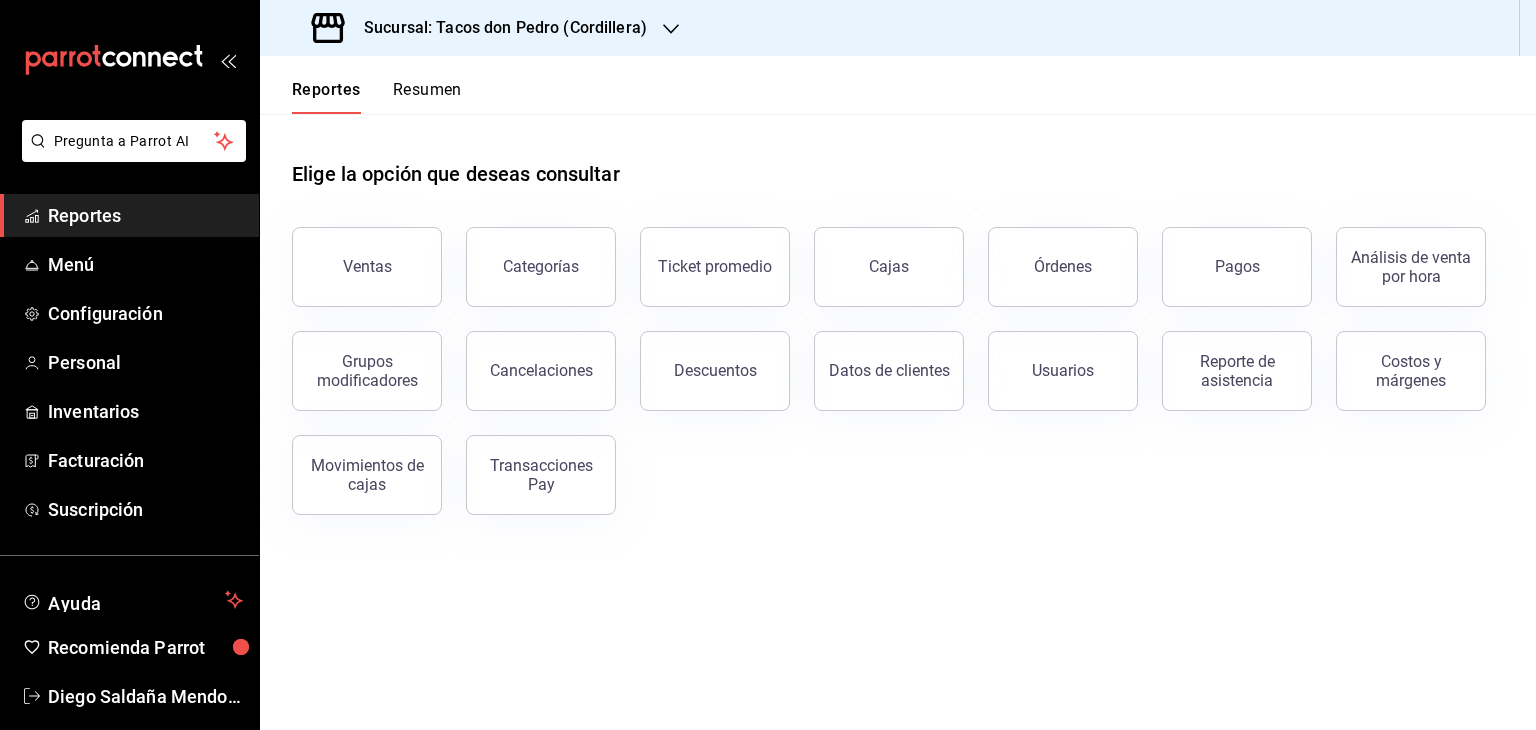 click on "Resumen" at bounding box center [427, 97] 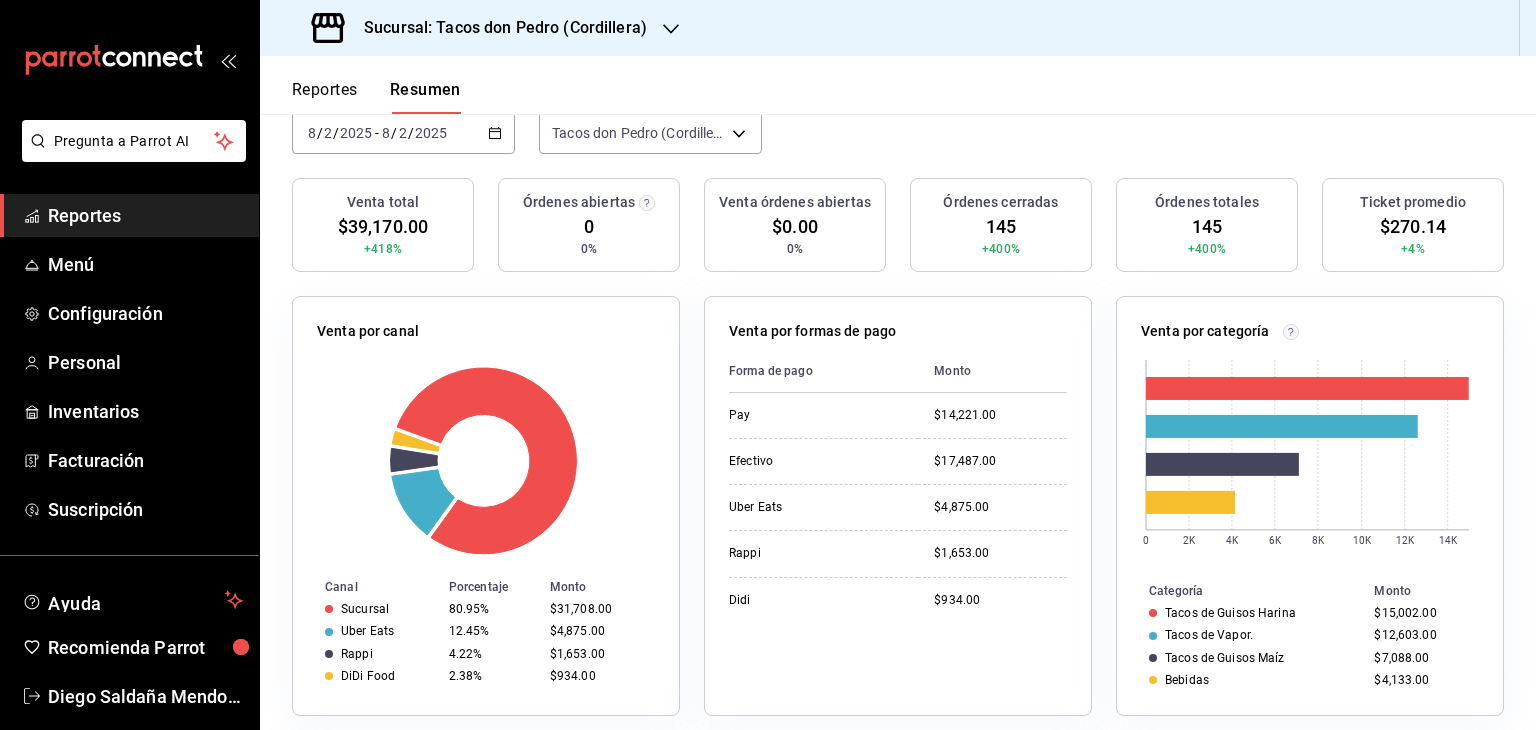 scroll, scrollTop: 194, scrollLeft: 0, axis: vertical 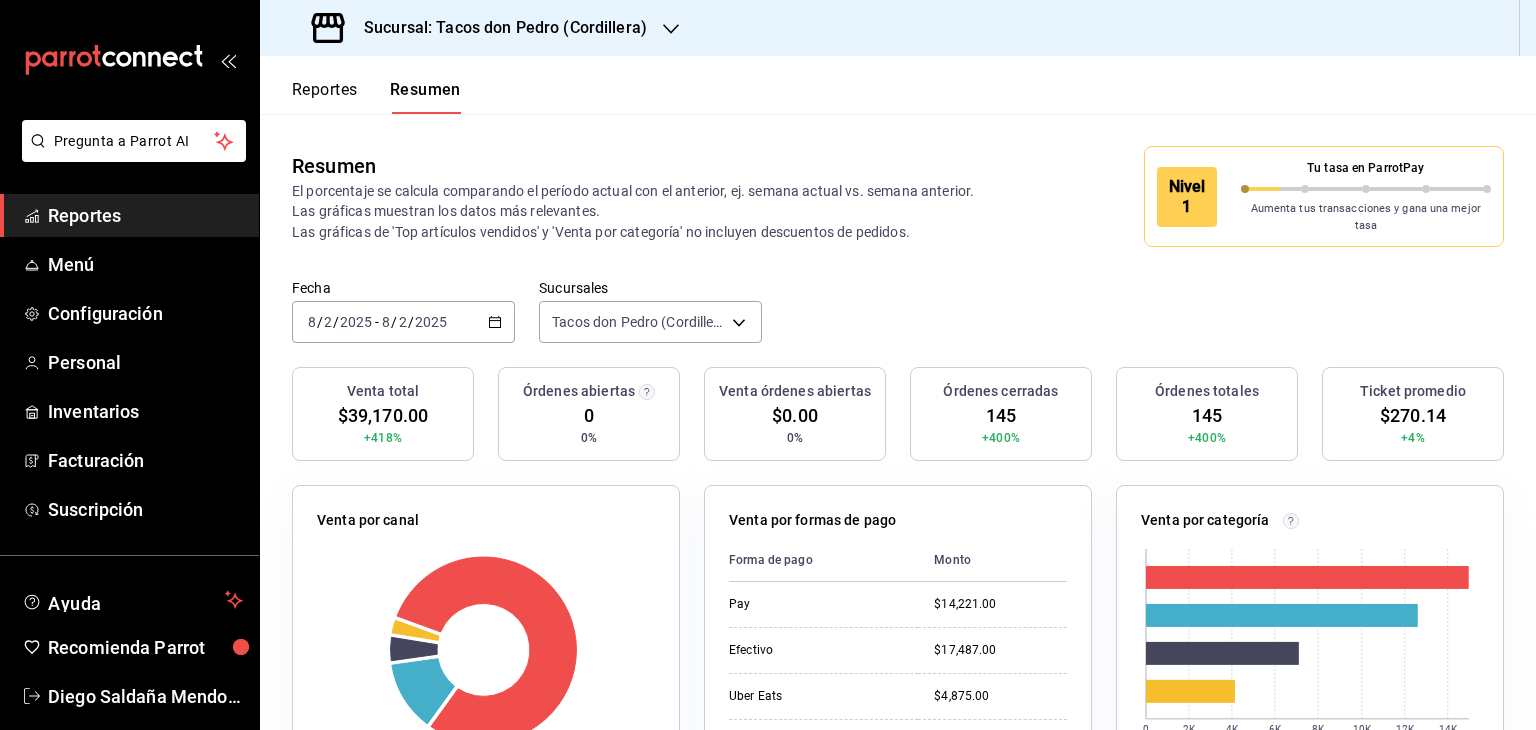 click on "Reportes" at bounding box center [325, 97] 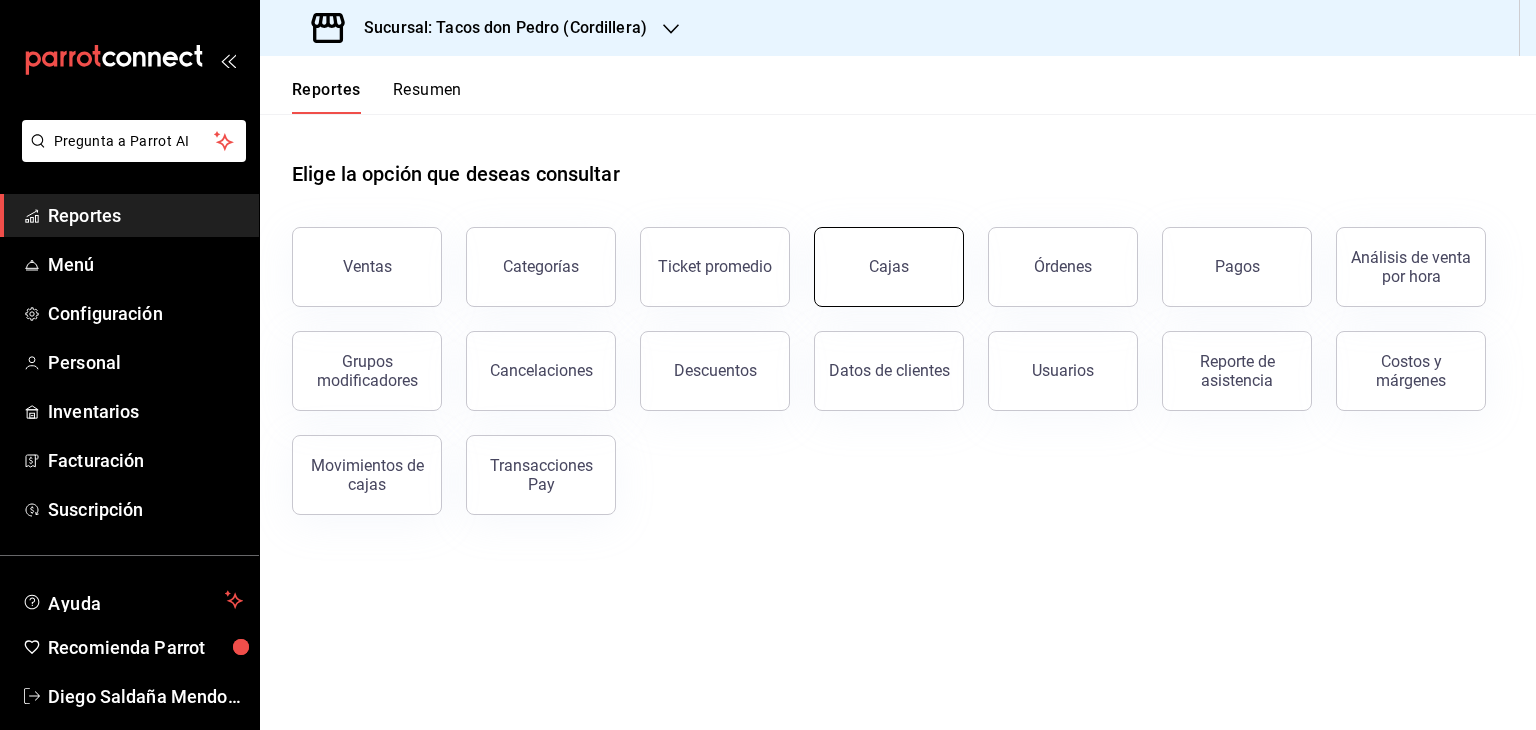 click on "Cajas" at bounding box center (889, 267) 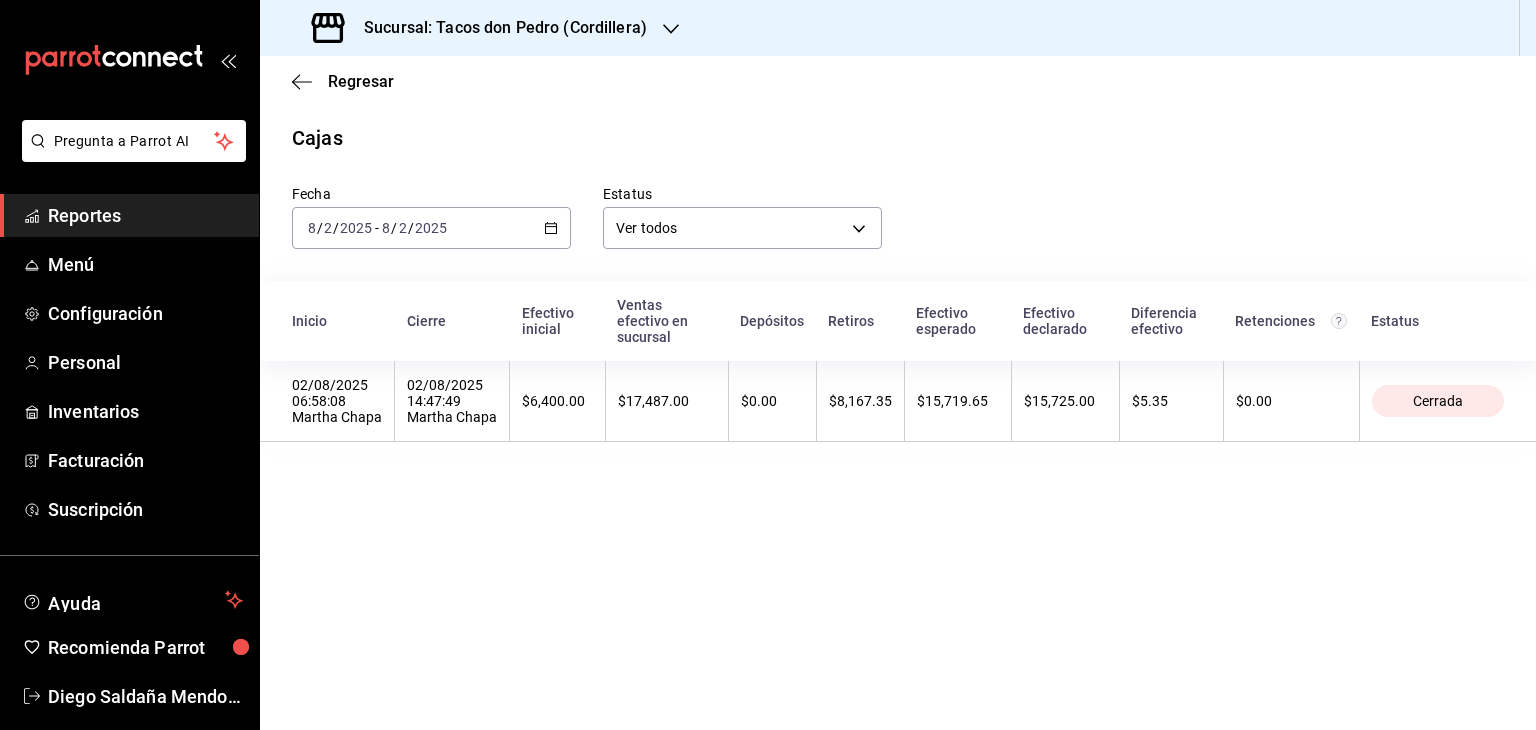 click on "$8,167.35" at bounding box center [860, 401] 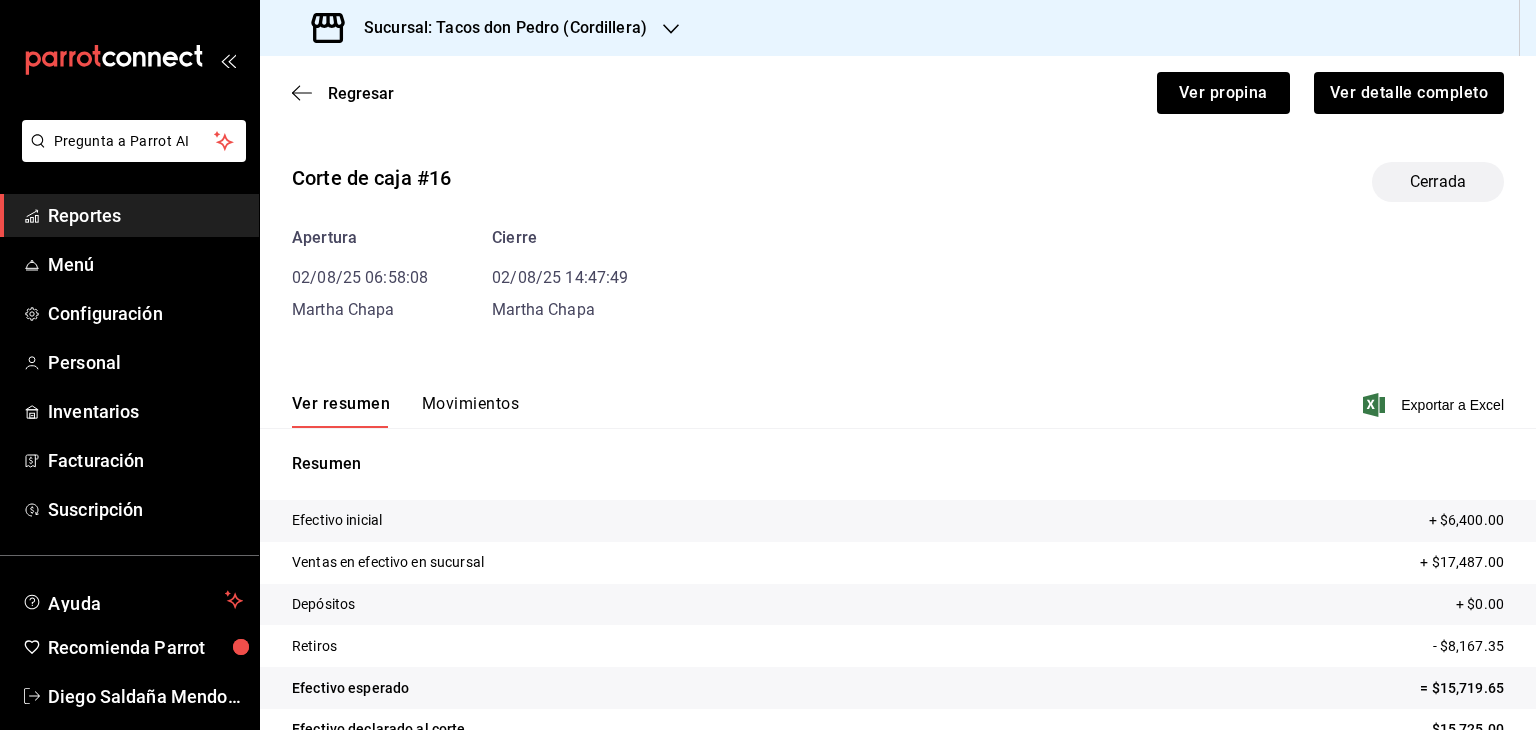 click on "Movimientos" at bounding box center (470, 411) 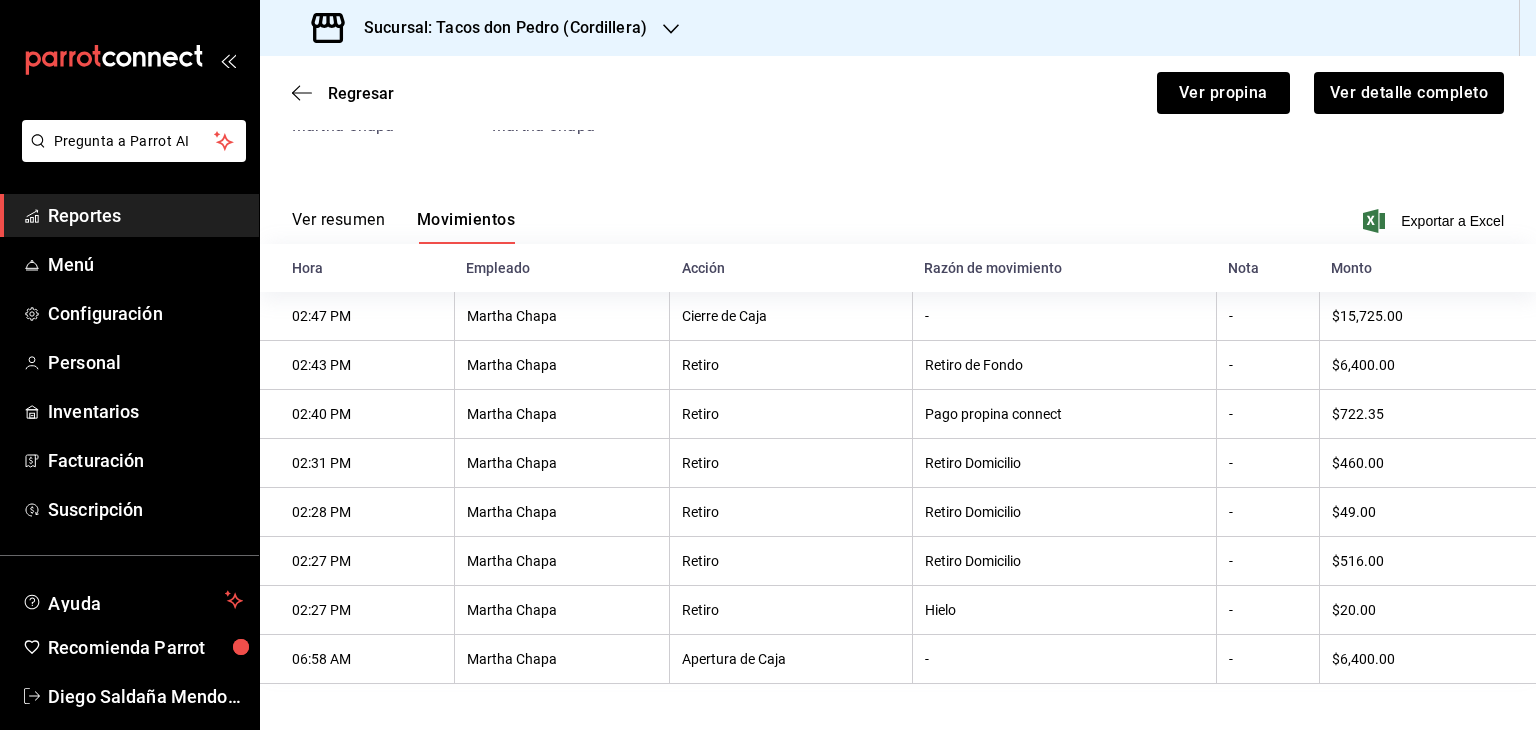 scroll, scrollTop: 192, scrollLeft: 0, axis: vertical 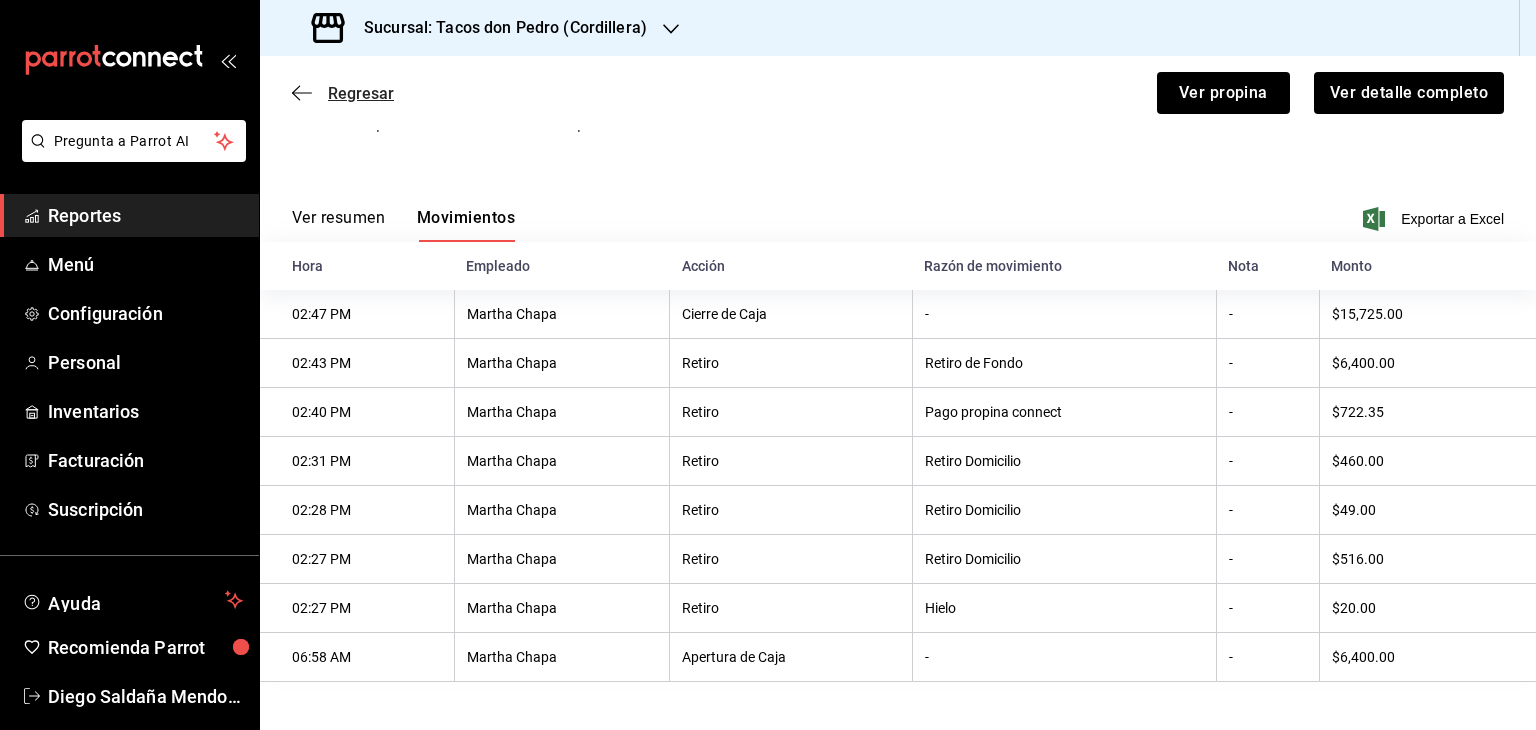 click 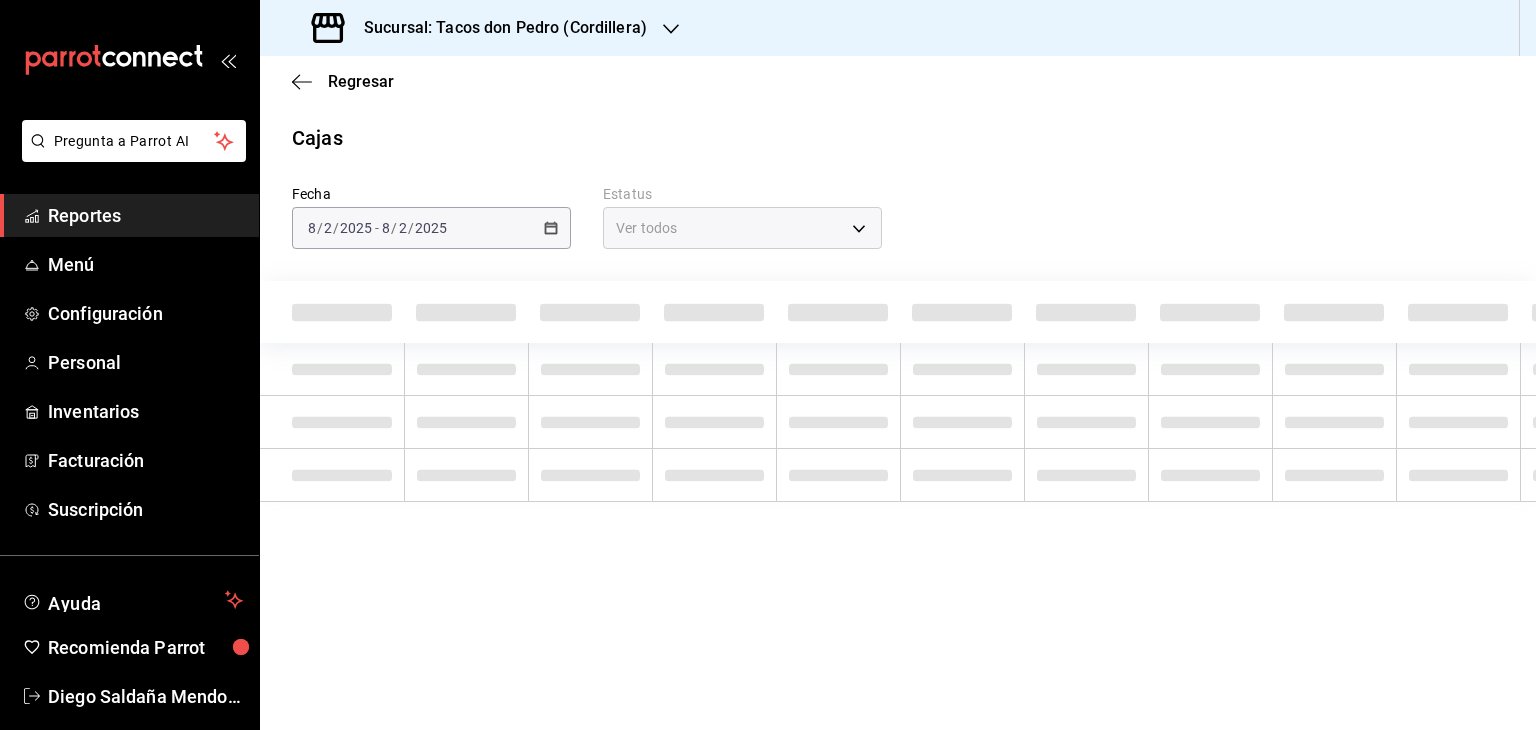scroll, scrollTop: 0, scrollLeft: 0, axis: both 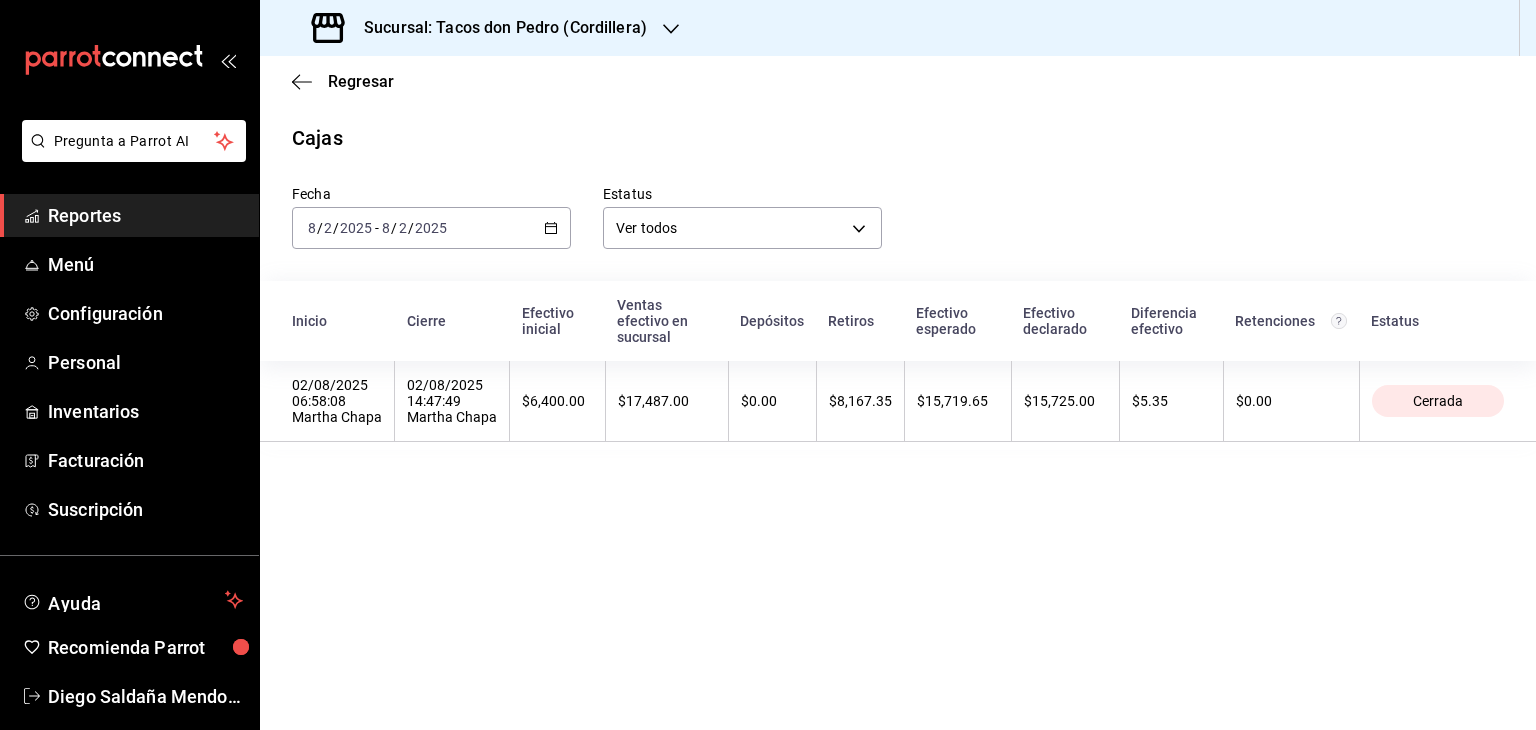 click 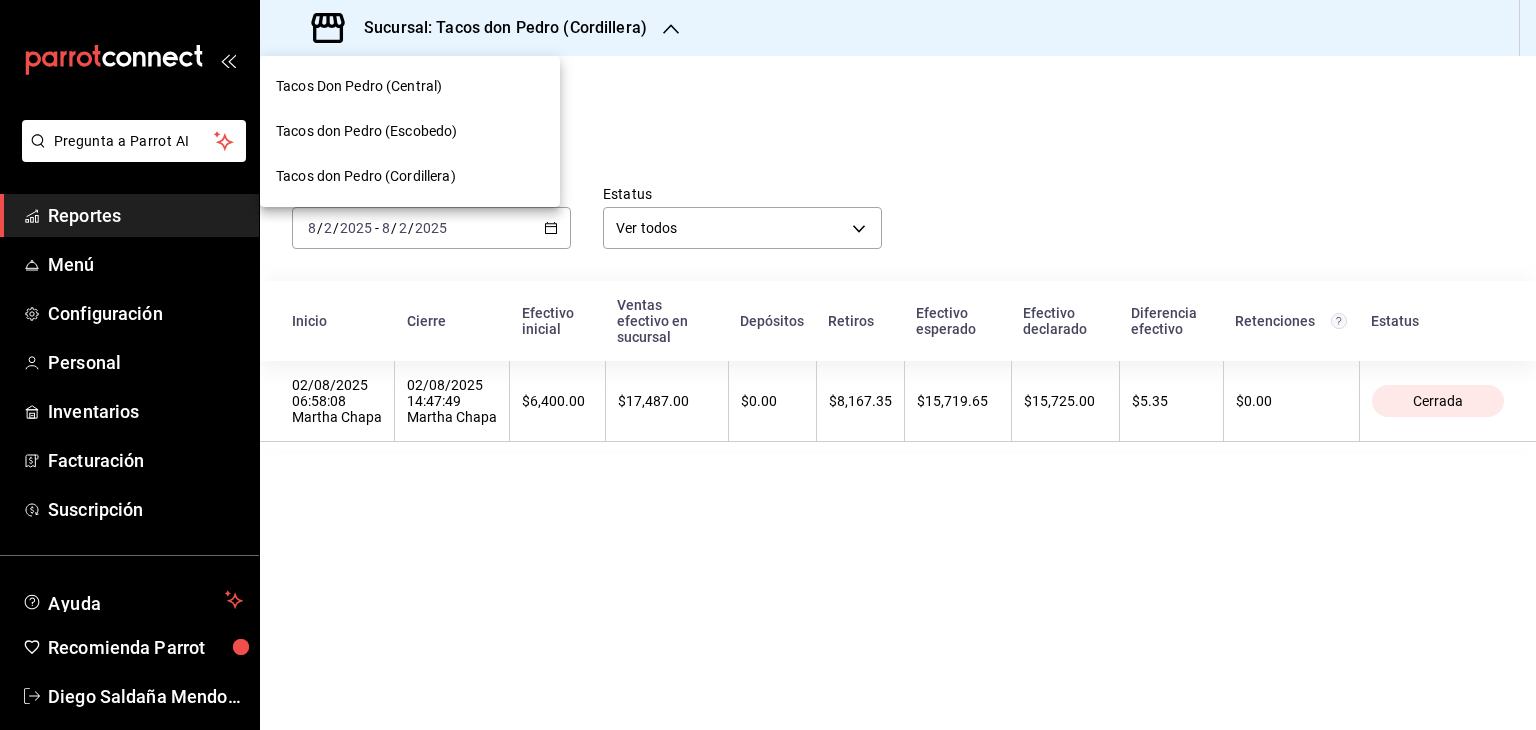 click on "Tacos don Pedro (Escobedo)" at bounding box center (410, 131) 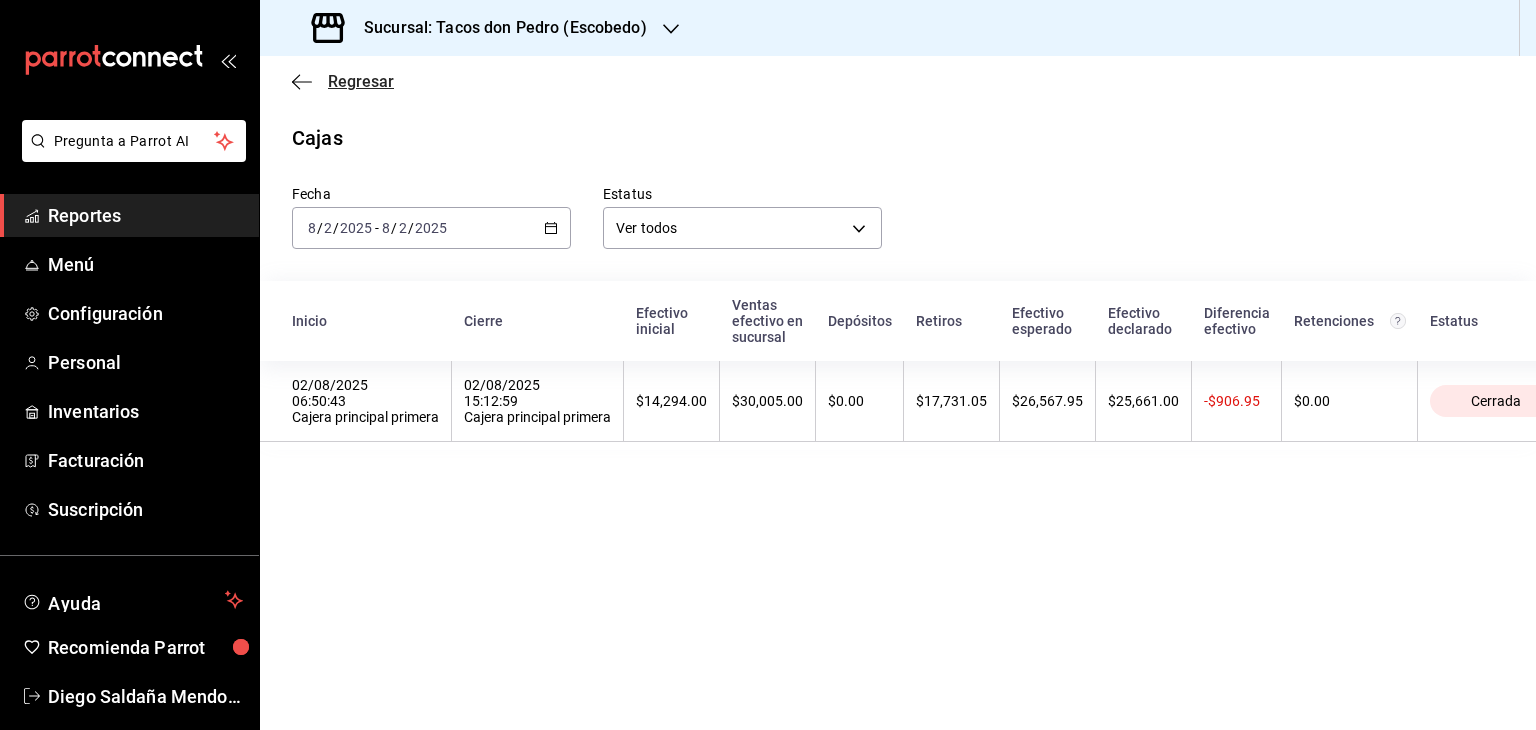 click 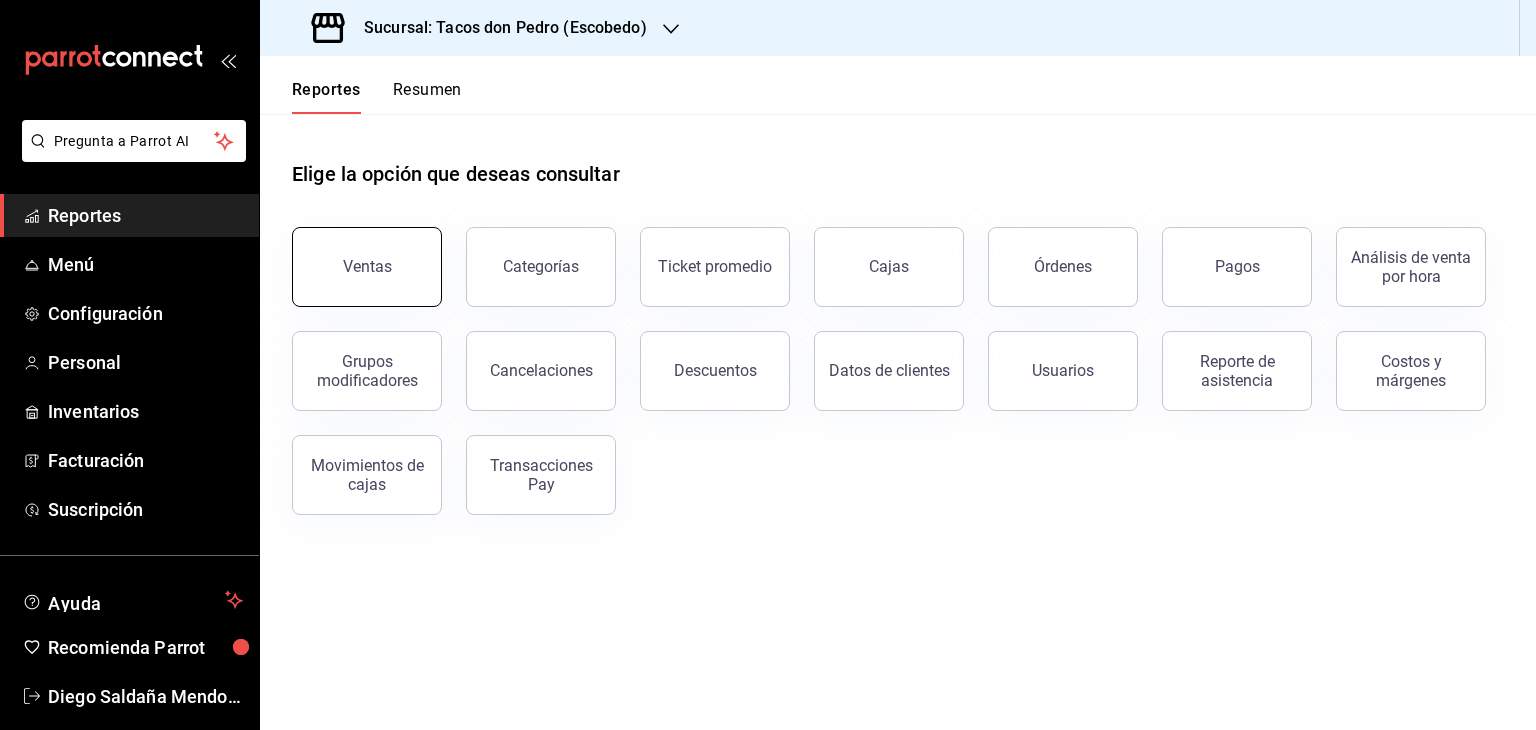 click on "Ventas" at bounding box center [367, 267] 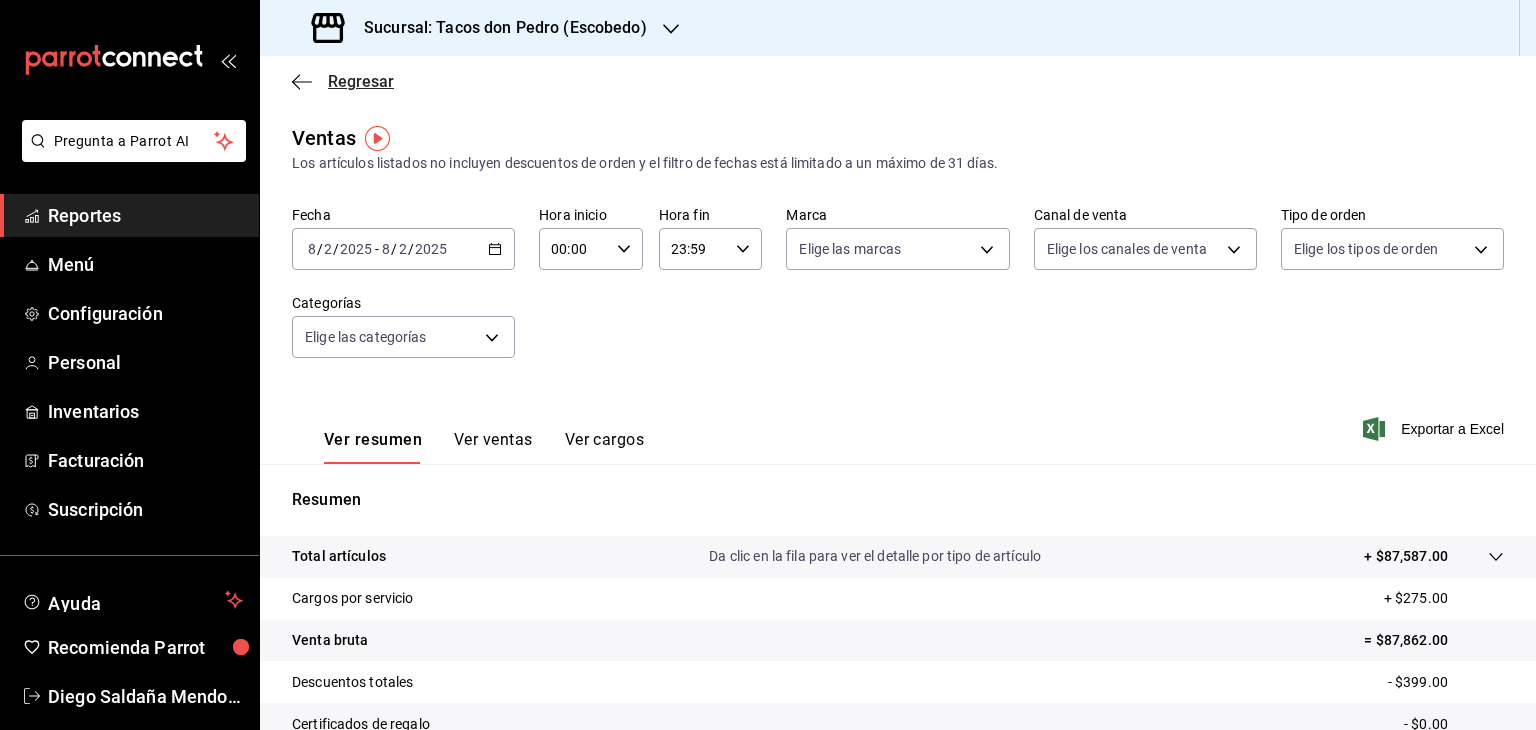 click 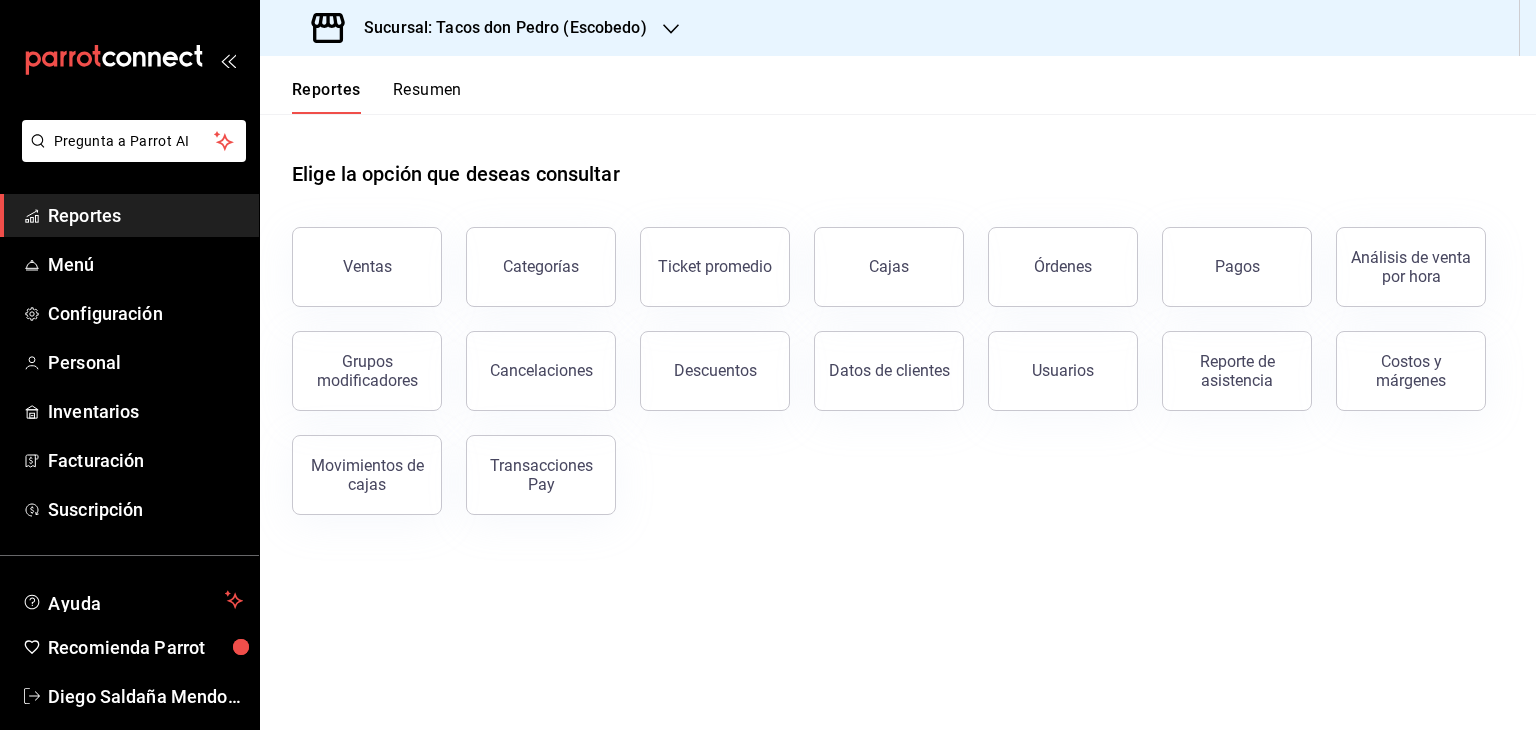 click on "Resumen" at bounding box center (427, 97) 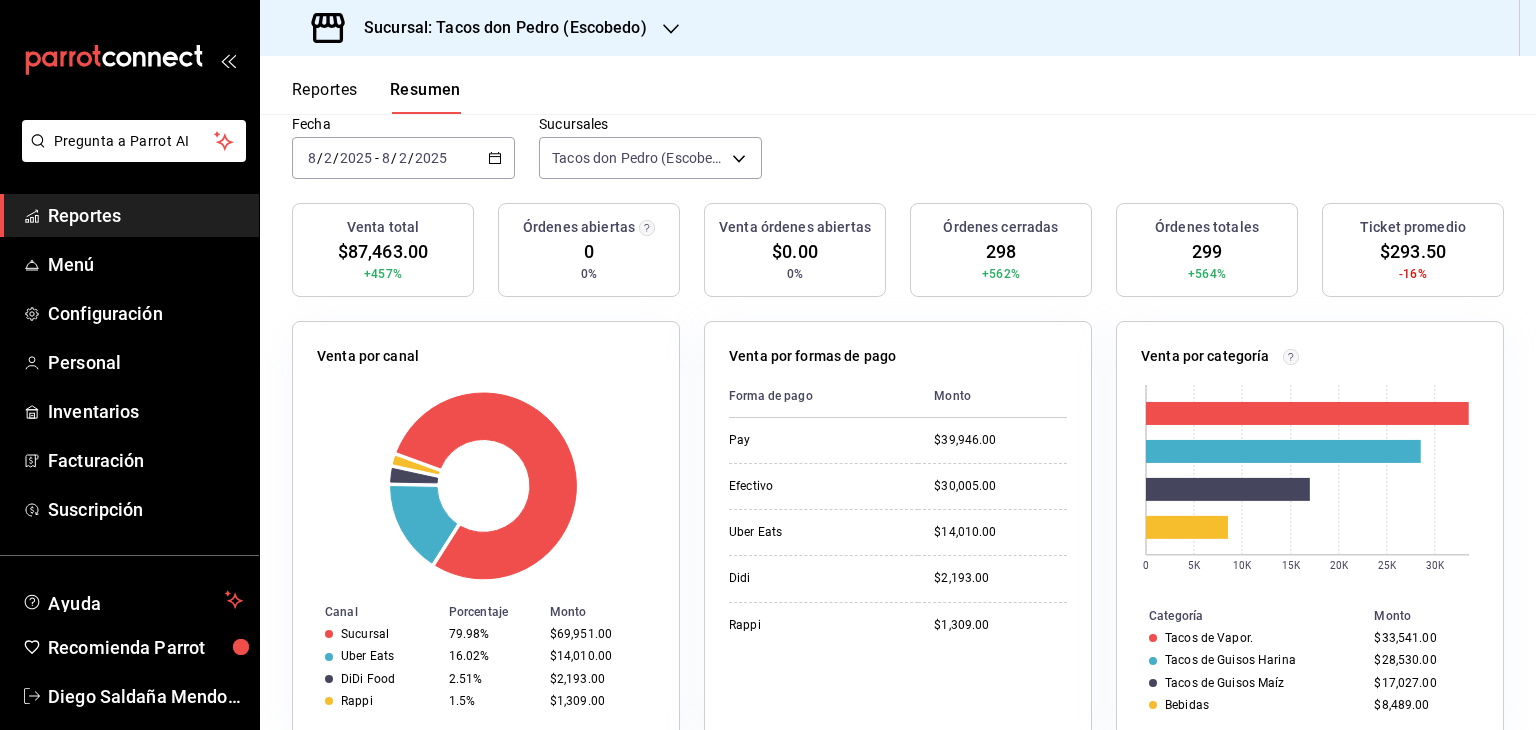 scroll, scrollTop: 192, scrollLeft: 0, axis: vertical 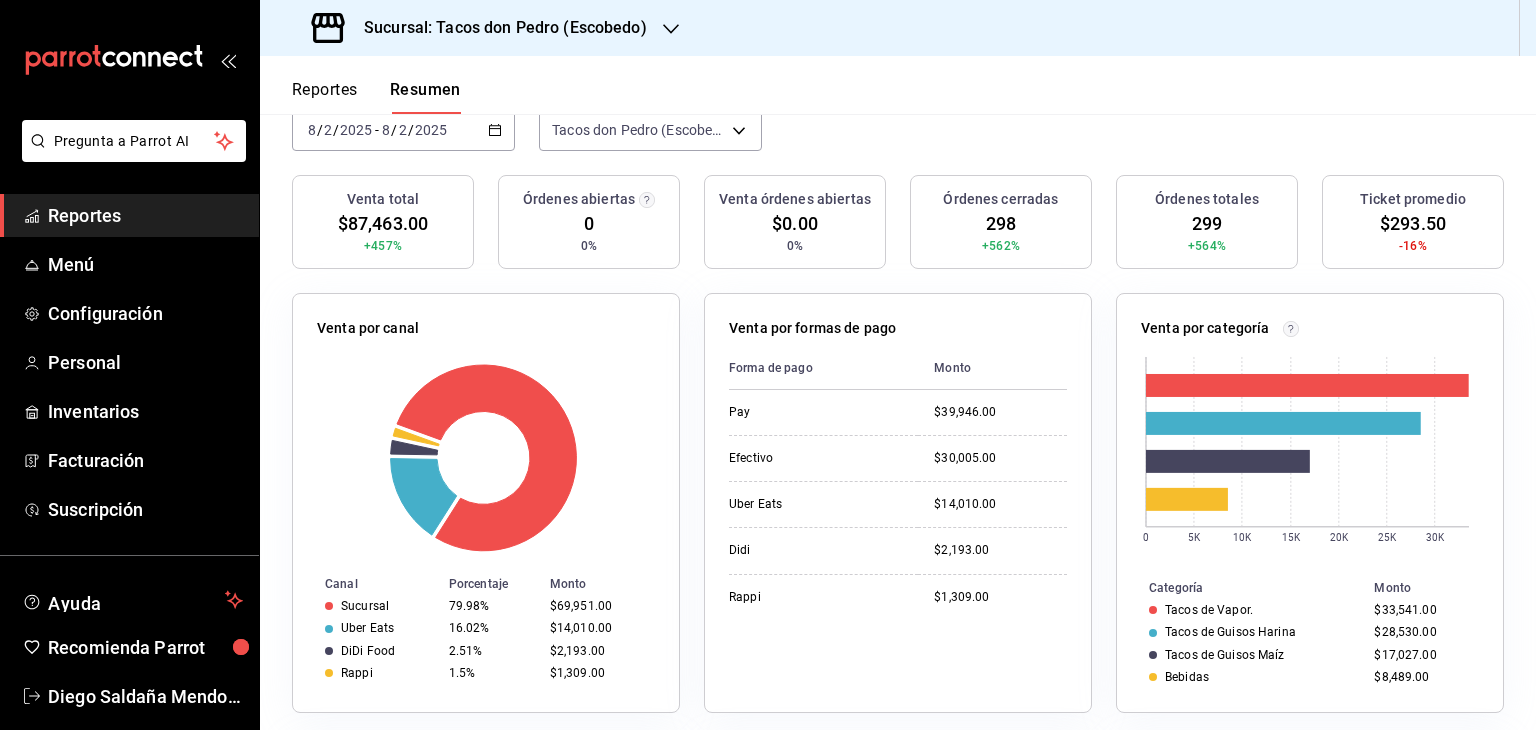 click on "Reportes" at bounding box center [325, 97] 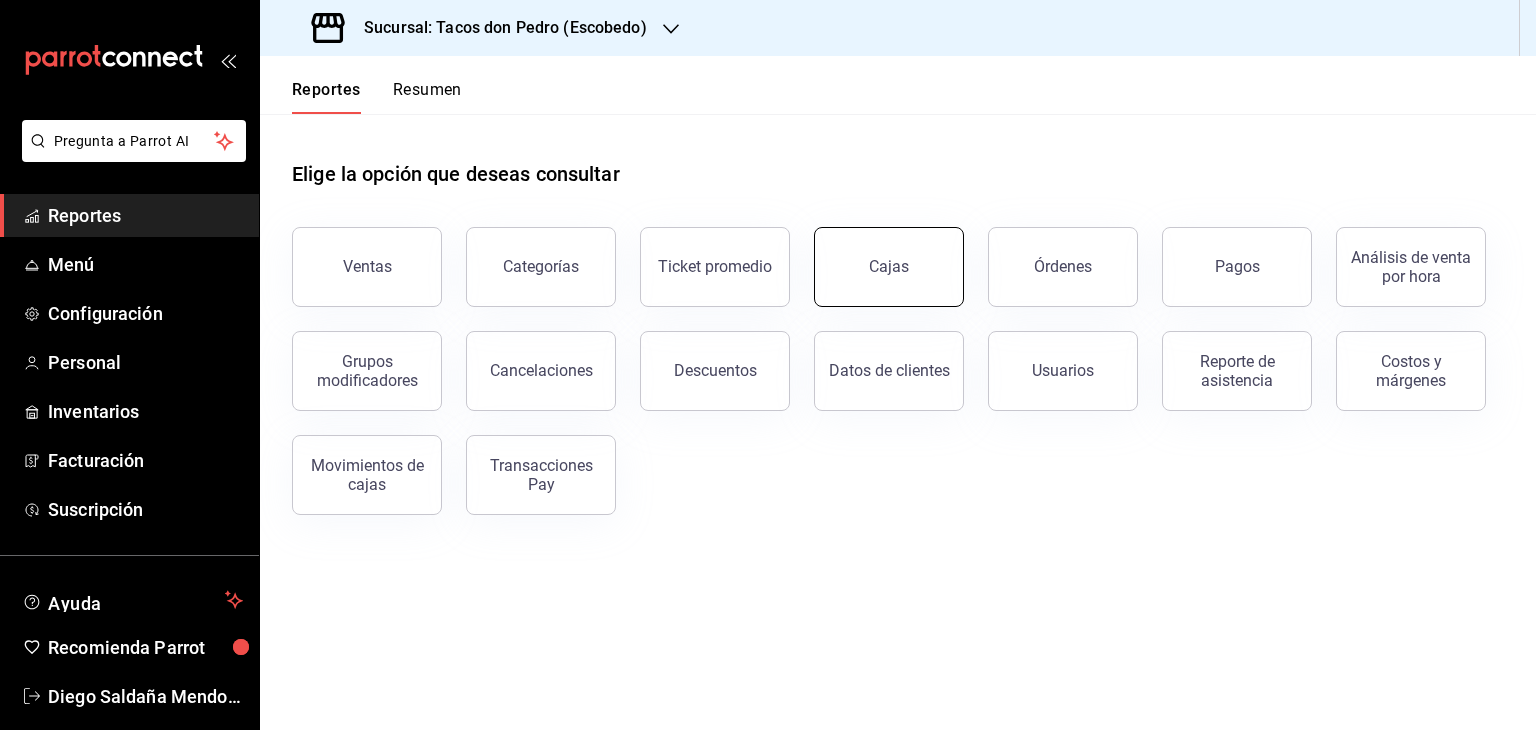 click on "Cajas" at bounding box center (889, 267) 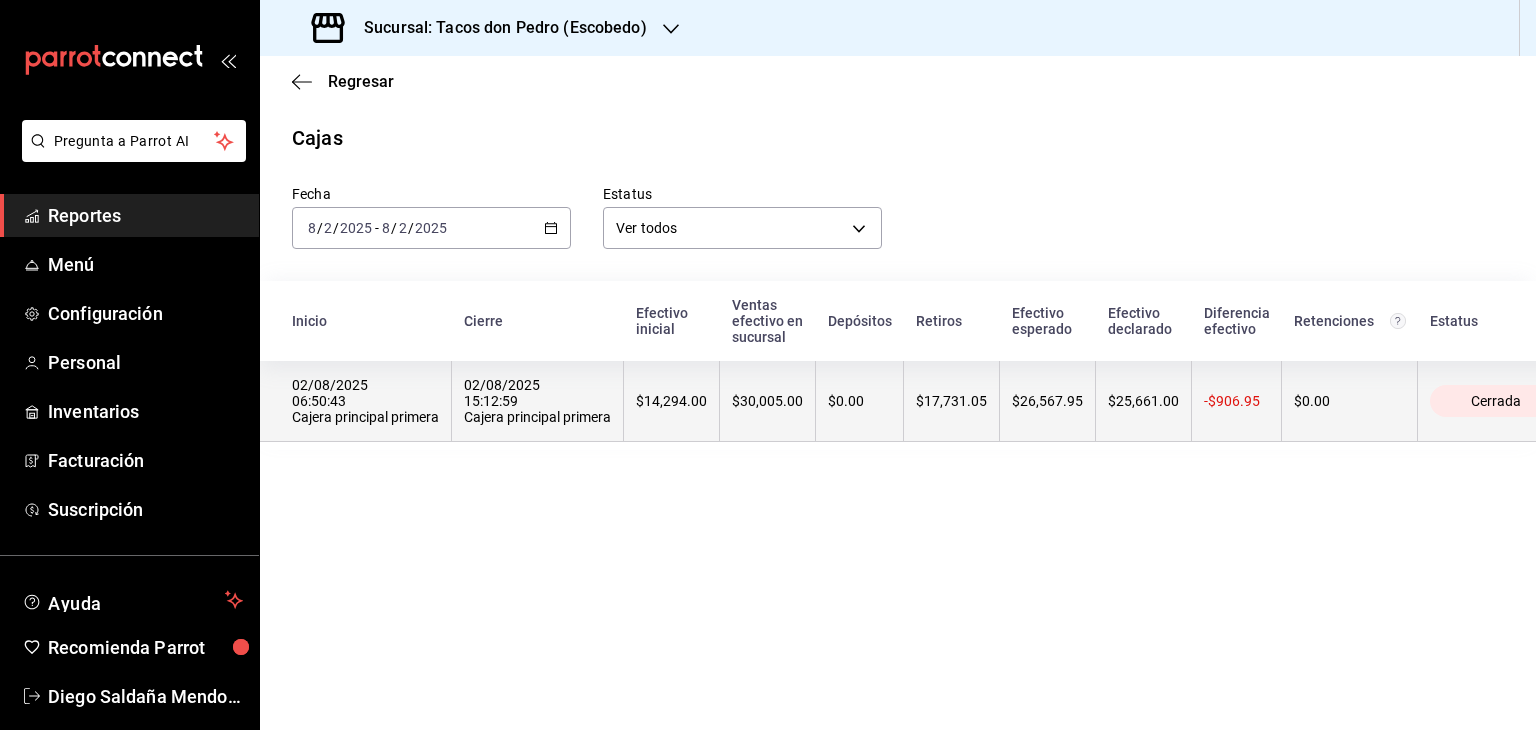 click on "$0.00" at bounding box center [859, 401] 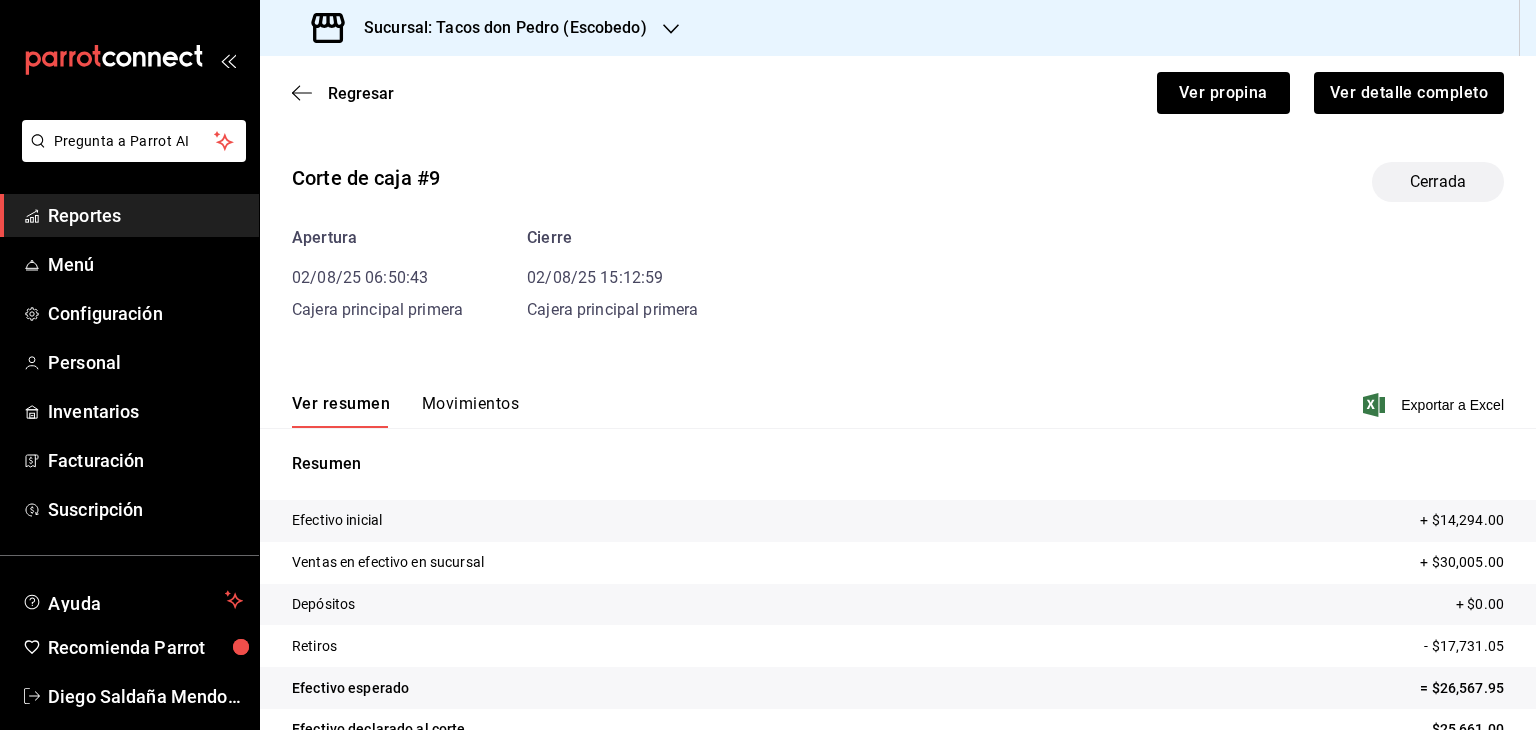 click on "Movimientos" at bounding box center [470, 411] 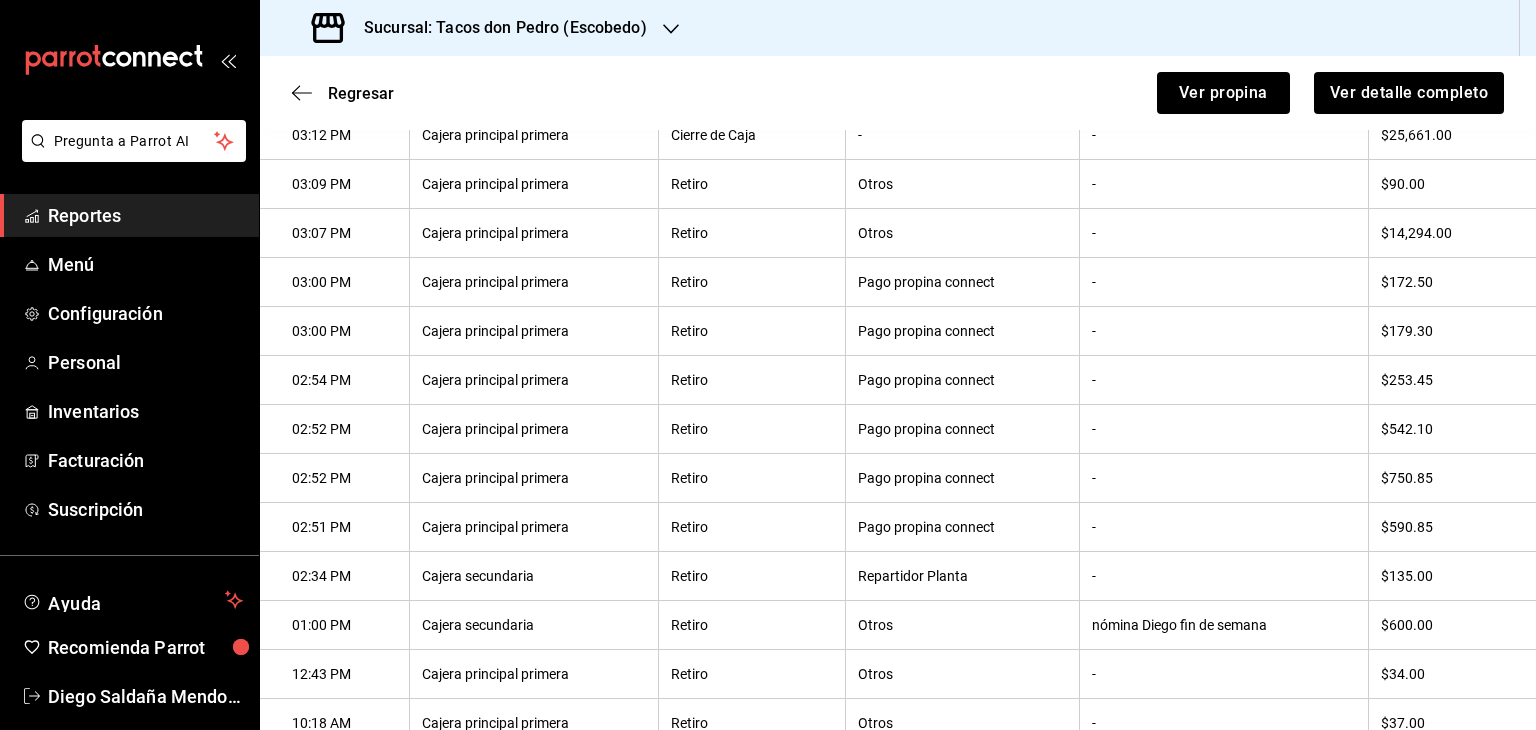 scroll, scrollTop: 372, scrollLeft: 0, axis: vertical 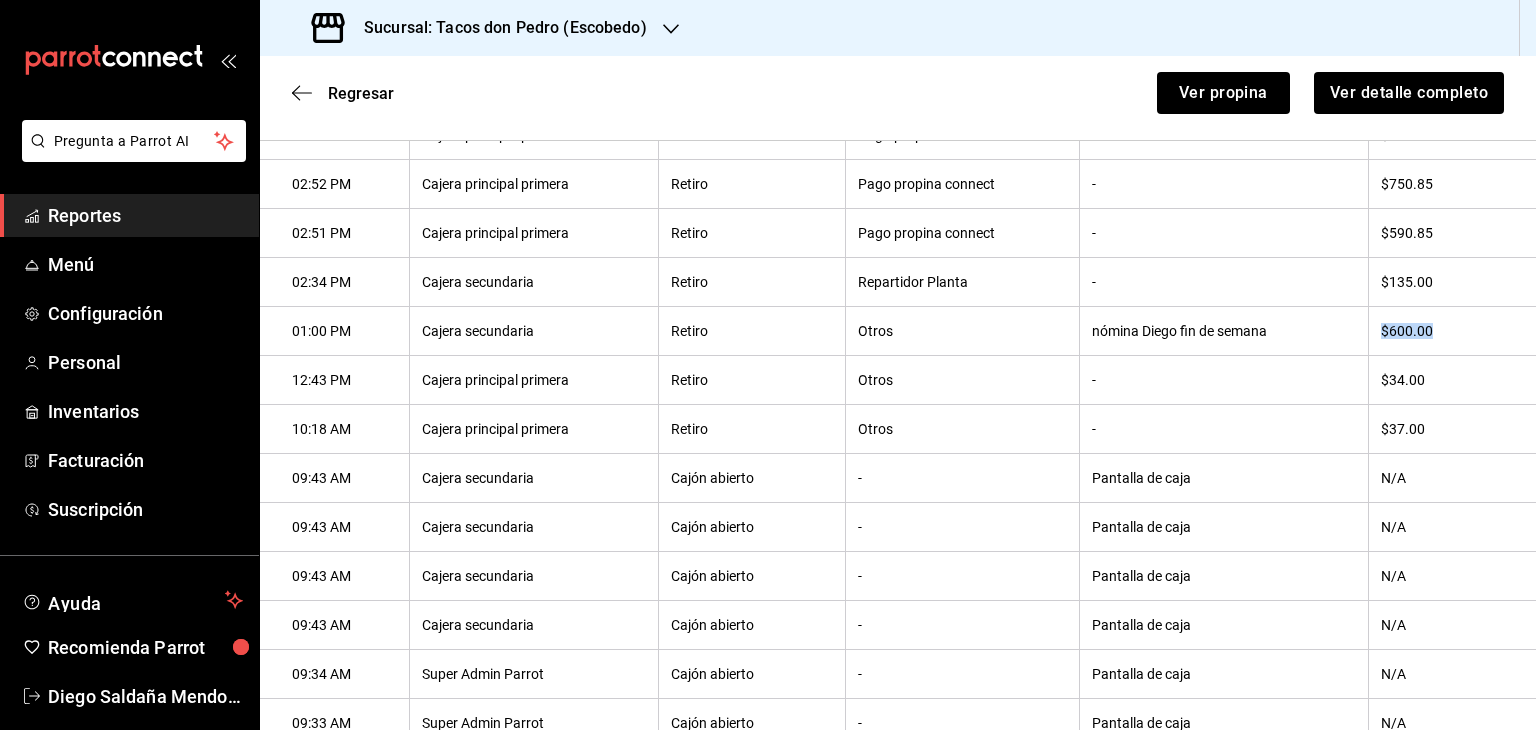 drag, startPoint x: 1420, startPoint y: 336, endPoint x: 1353, endPoint y: 345, distance: 67.601776 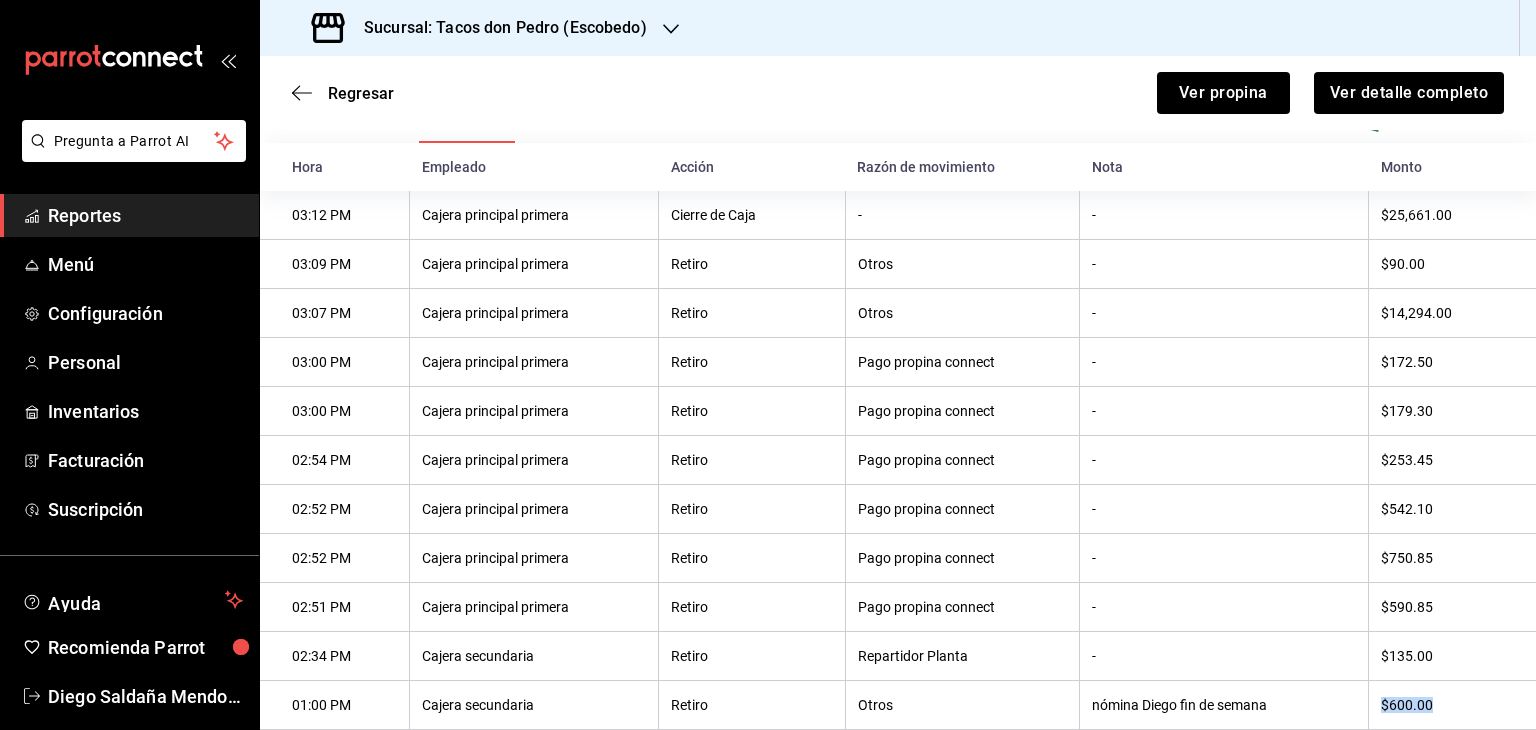 scroll, scrollTop: 152, scrollLeft: 0, axis: vertical 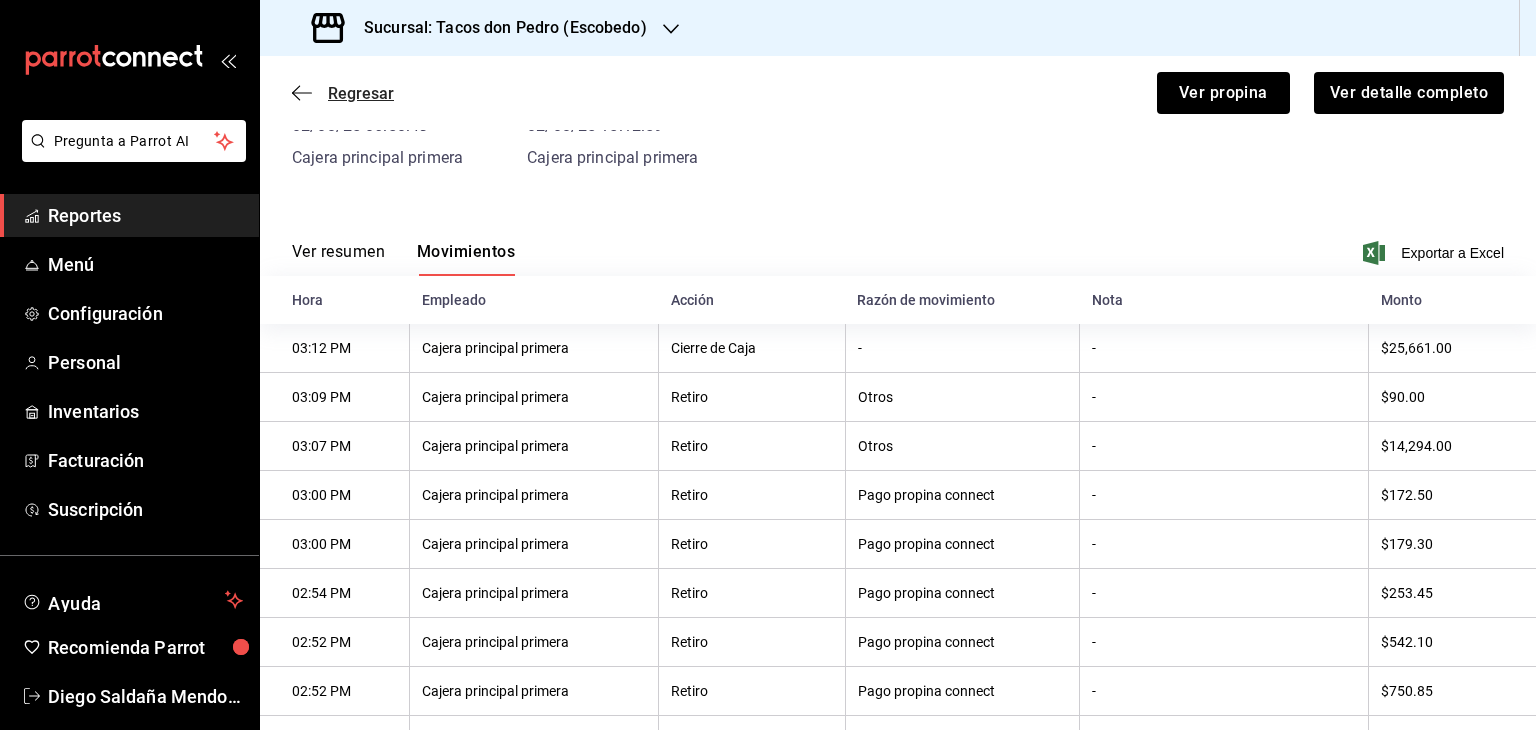 click 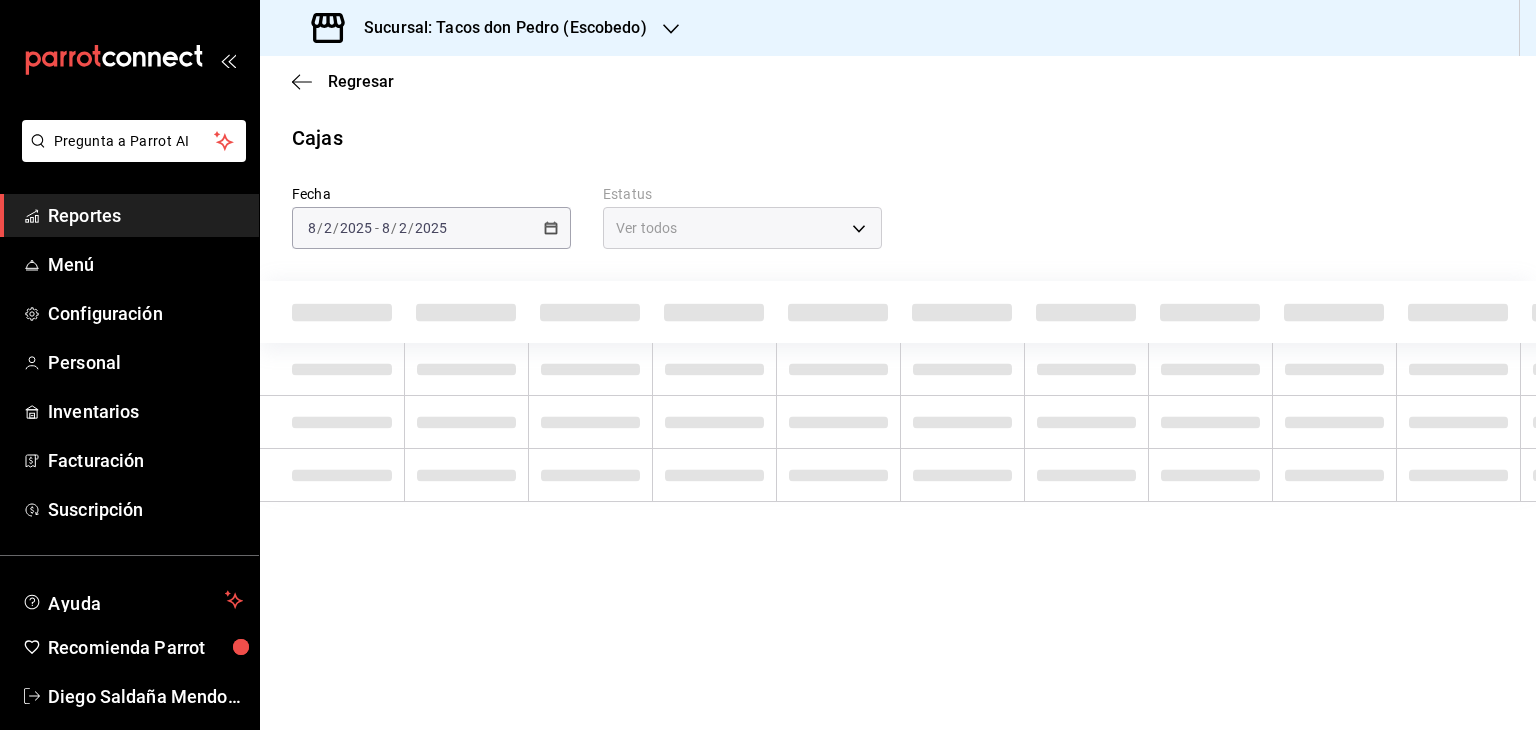 scroll, scrollTop: 0, scrollLeft: 0, axis: both 